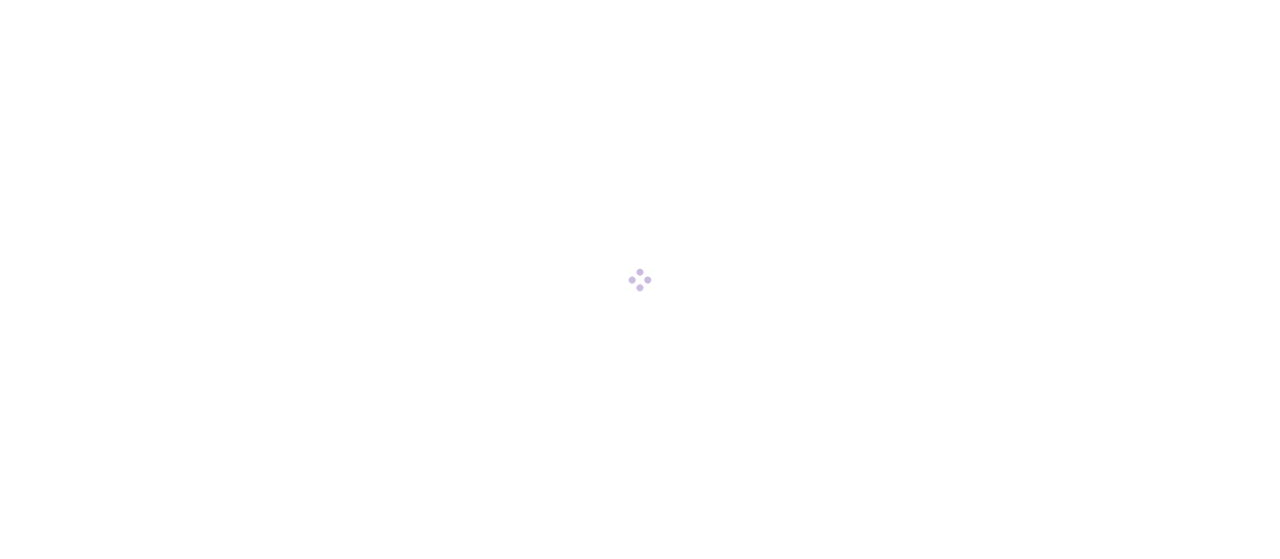 scroll, scrollTop: 0, scrollLeft: 0, axis: both 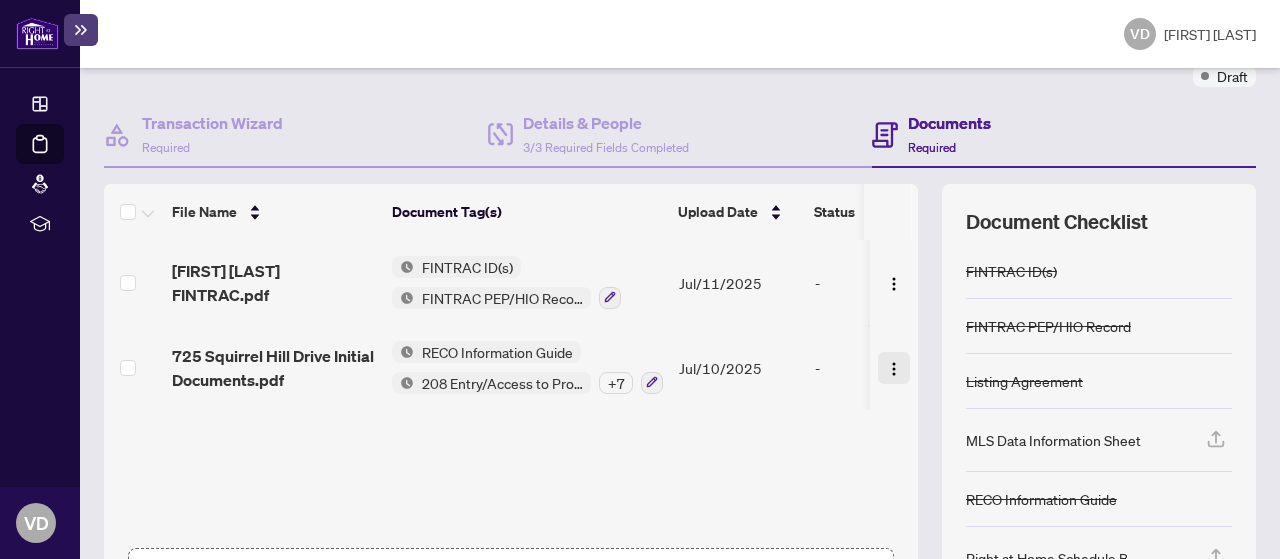 click at bounding box center [894, 369] 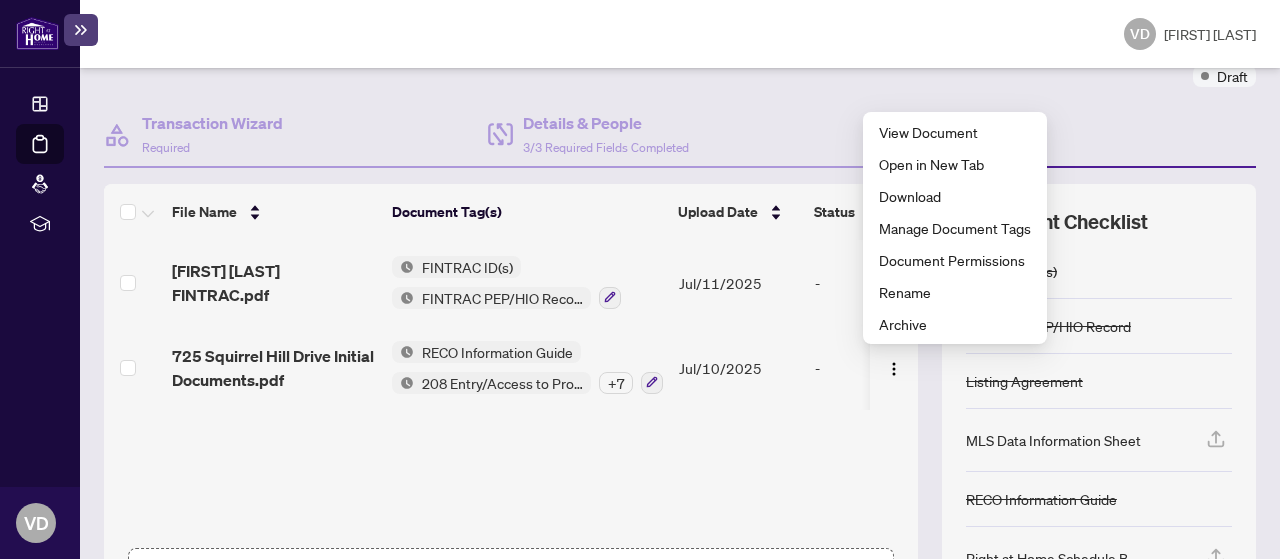 click on "File Name Document Tag(s) Upload Date Status             [FIRST] [LAST] FINTRAC.pdf FINTRAC ID(s) FINTRAC PEP/HIO Record Jul/11/2025 - [NUMBER] [STREET], [CITY], [STATE] Initial Documents.pdf RECO Information Guide [NUMBER] Entry/Access to Property Seller Acknowledgement + 7 Jul/10/2025 - Drag & Drop or Upload Forms Supported files include   .PDF, .JPG, .JPEG, .PNG   under  25 MB" at bounding box center (511, 409) 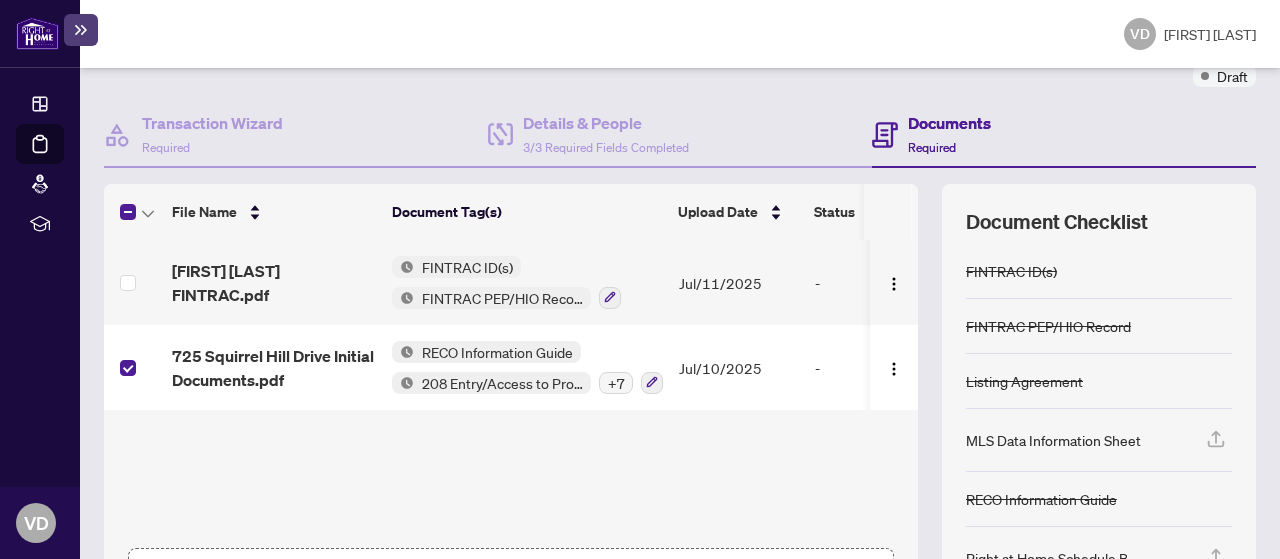 click at bounding box center (134, 367) 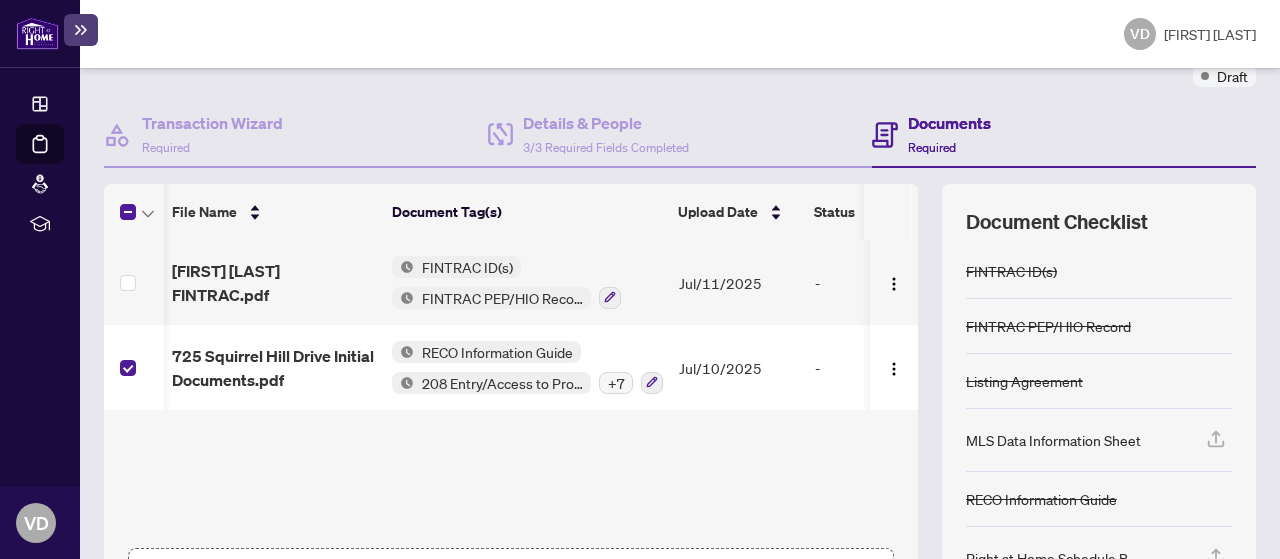 scroll, scrollTop: 0, scrollLeft: 105, axis: horizontal 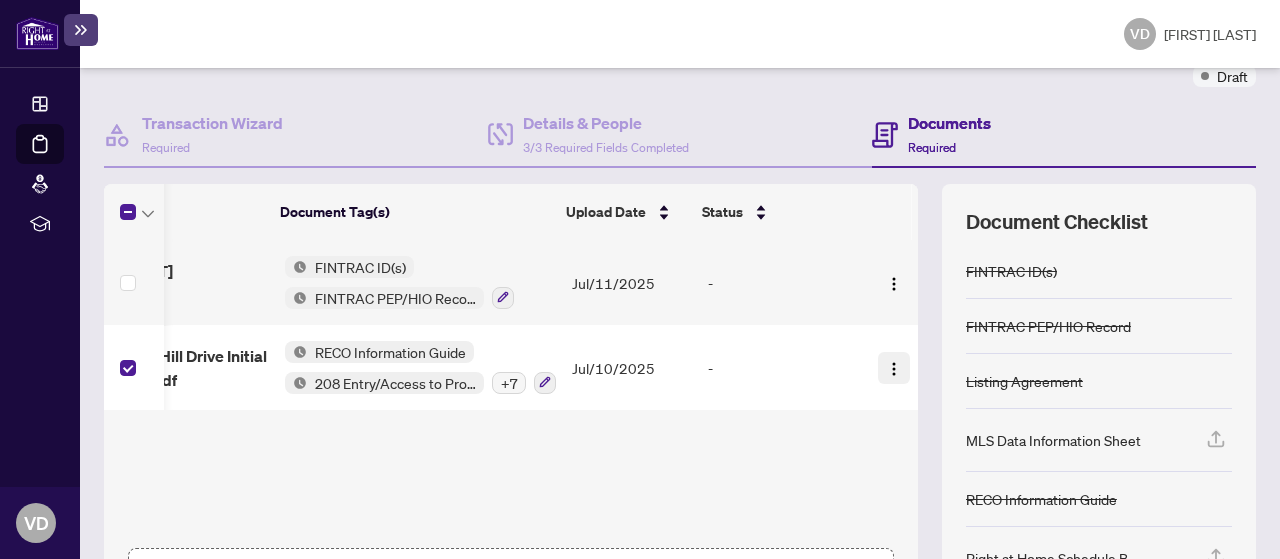 click at bounding box center (894, 368) 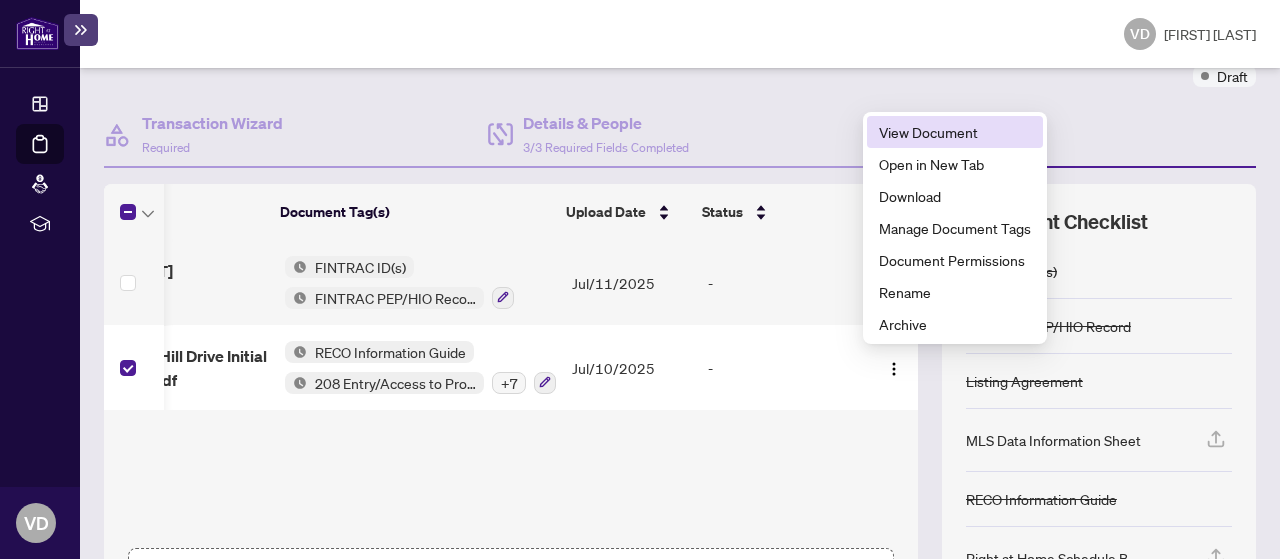 click on "View Document" at bounding box center (955, 132) 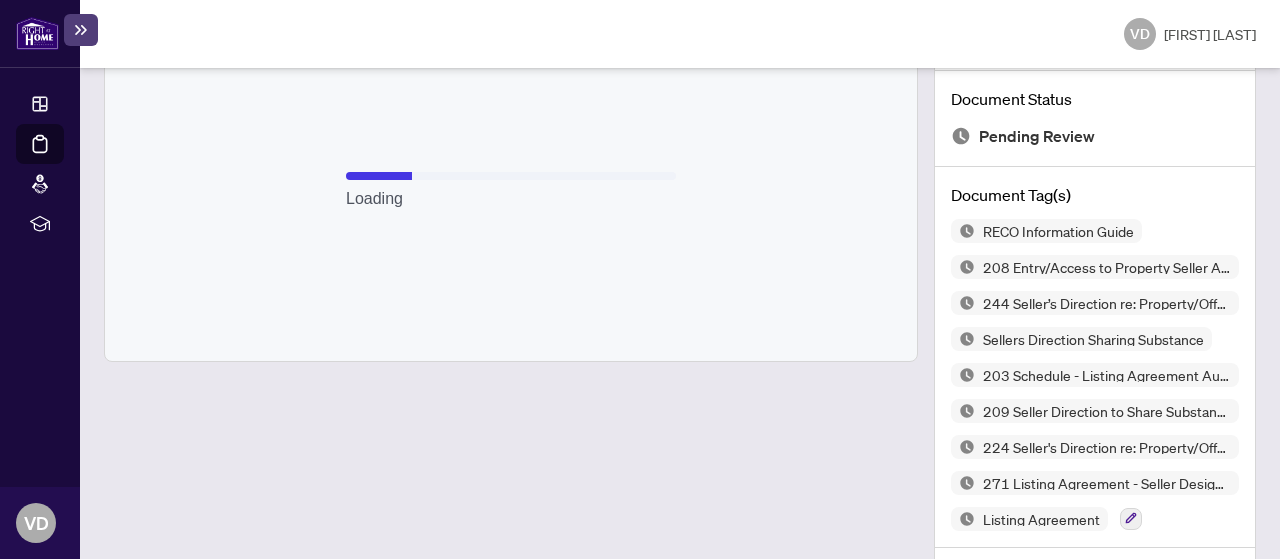 scroll, scrollTop: 0, scrollLeft: 0, axis: both 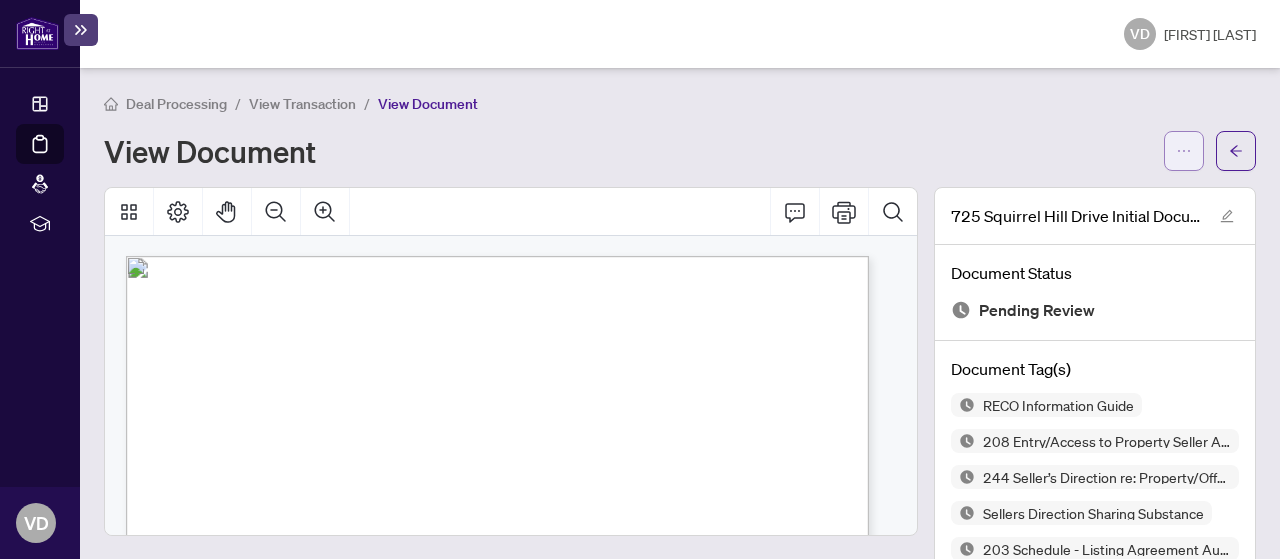 click 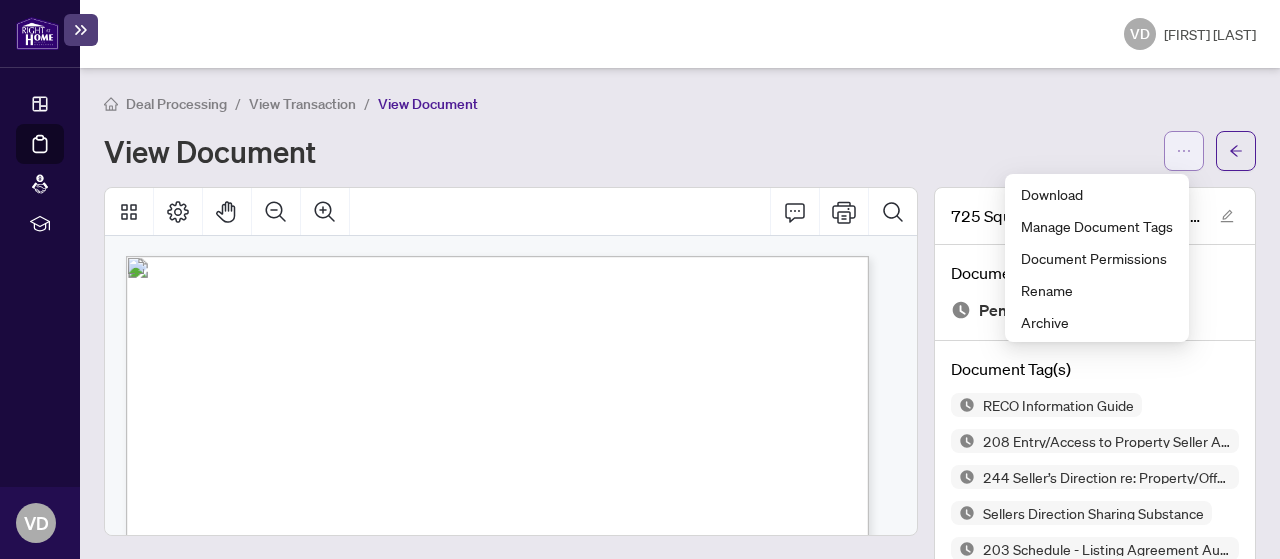 click 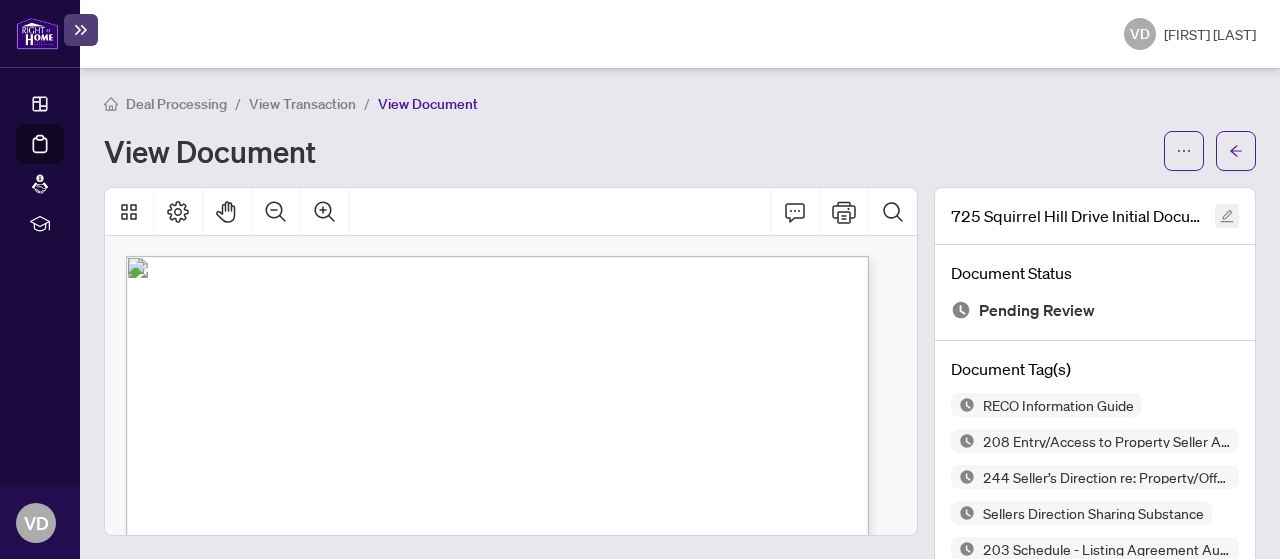 click 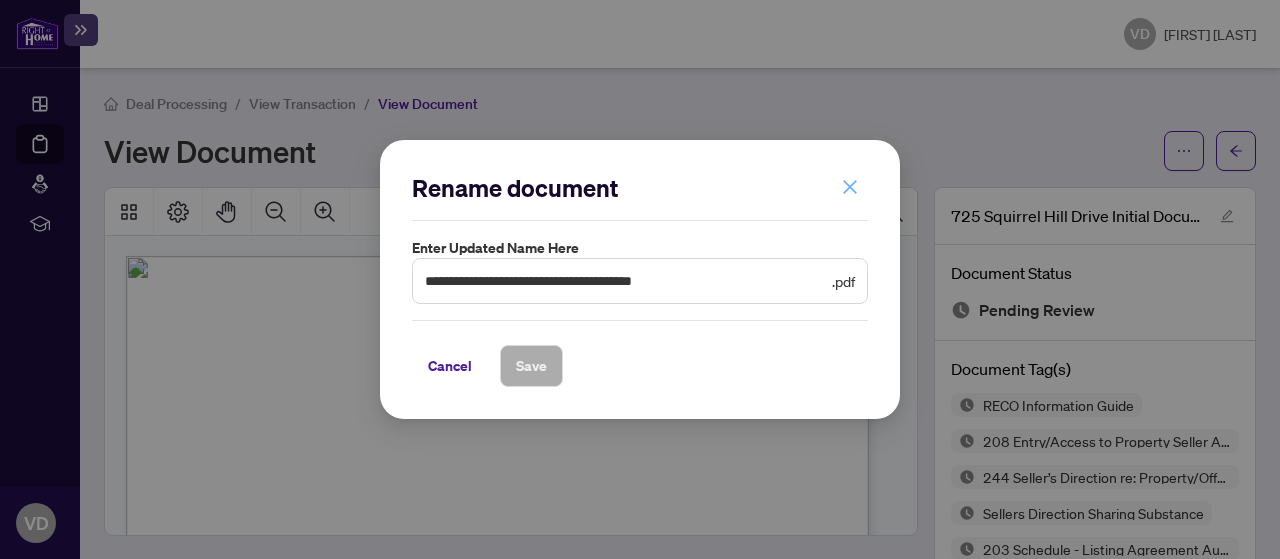 click 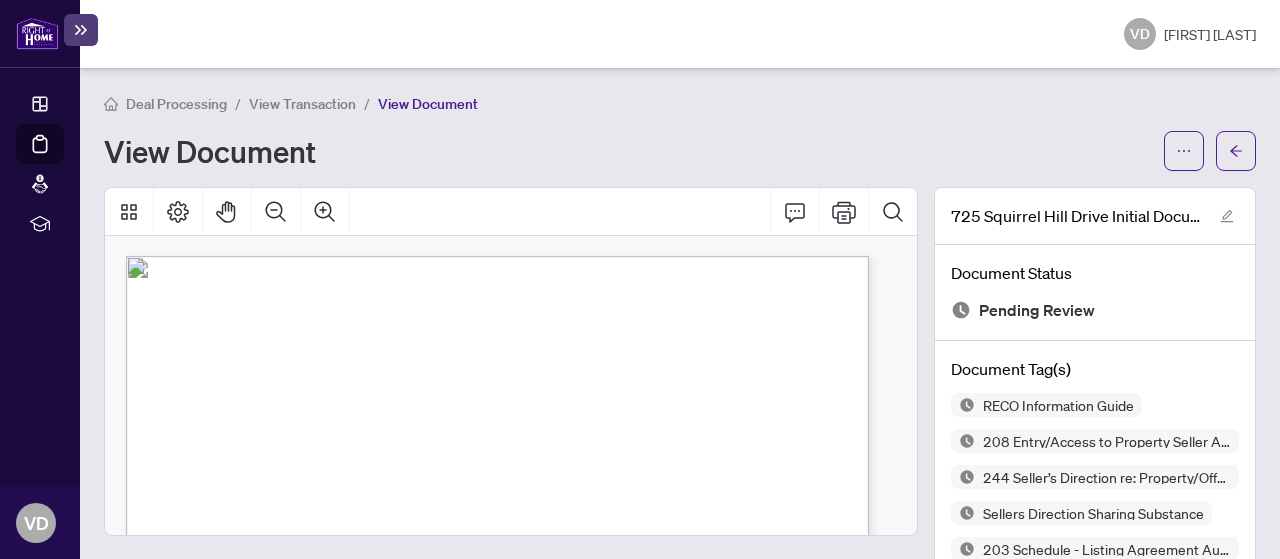 click on "View Transaction" at bounding box center (302, 104) 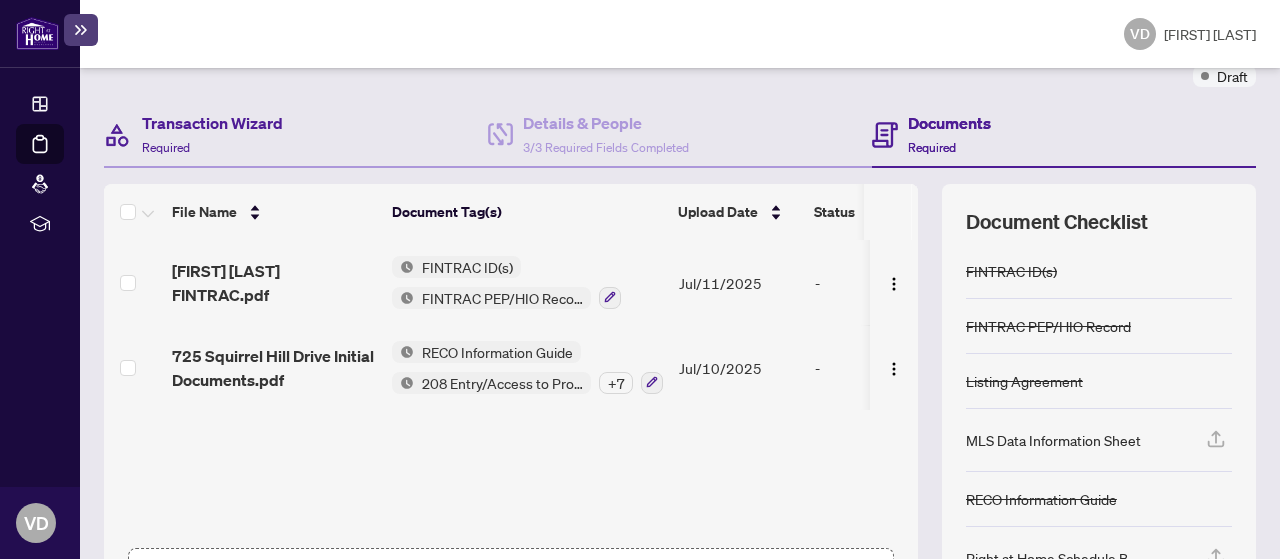 scroll, scrollTop: 182, scrollLeft: 0, axis: vertical 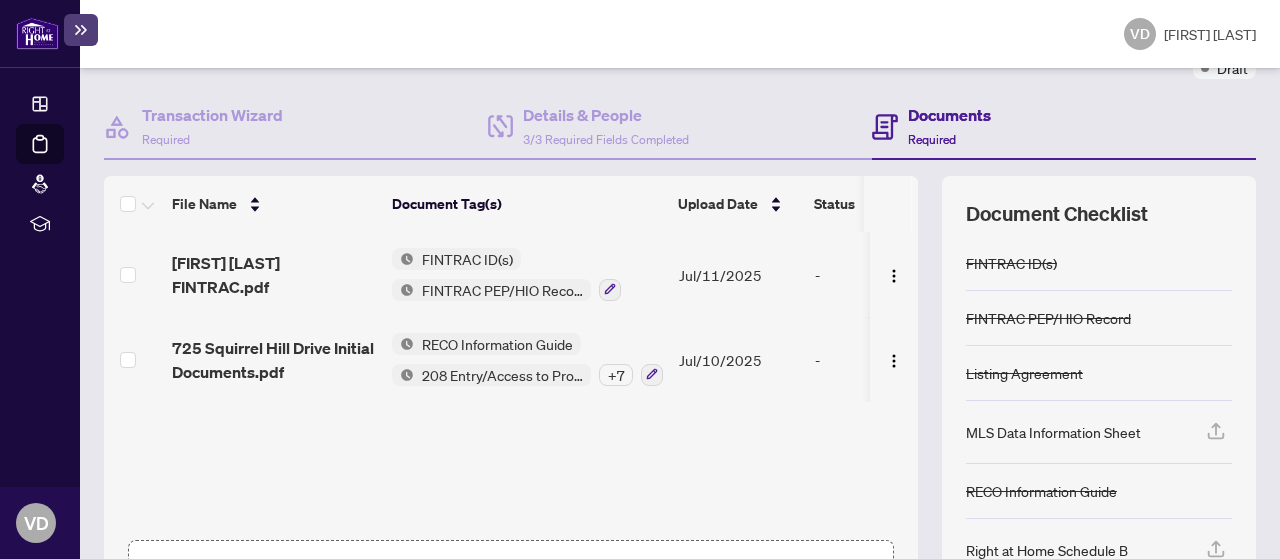 drag, startPoint x: 380, startPoint y: 293, endPoint x: 240, endPoint y: 459, distance: 217.15433 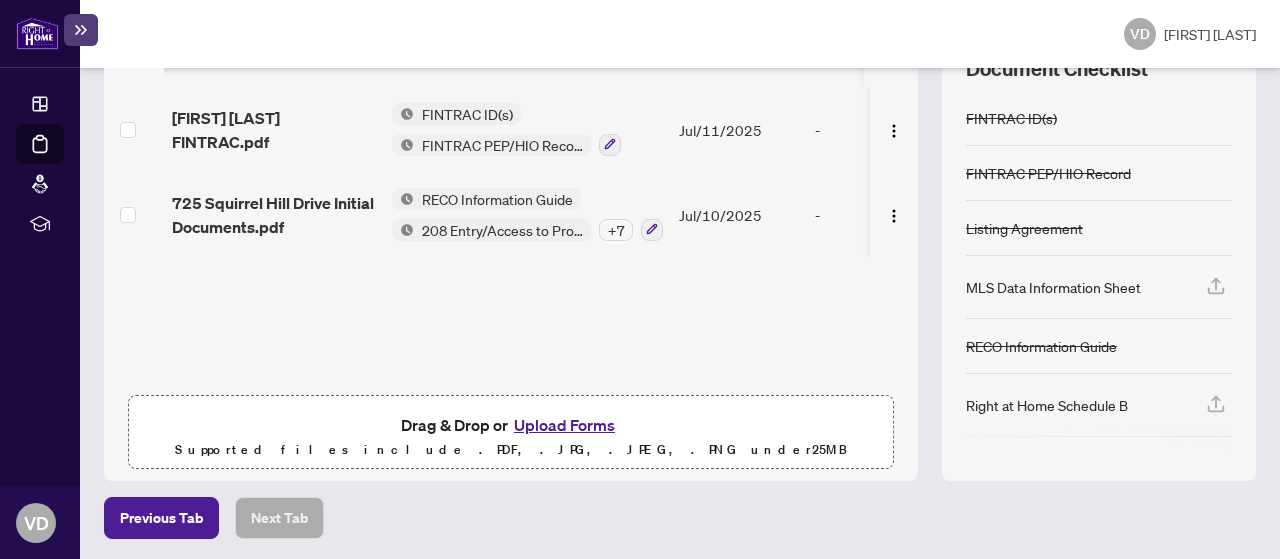 scroll, scrollTop: 327, scrollLeft: 0, axis: vertical 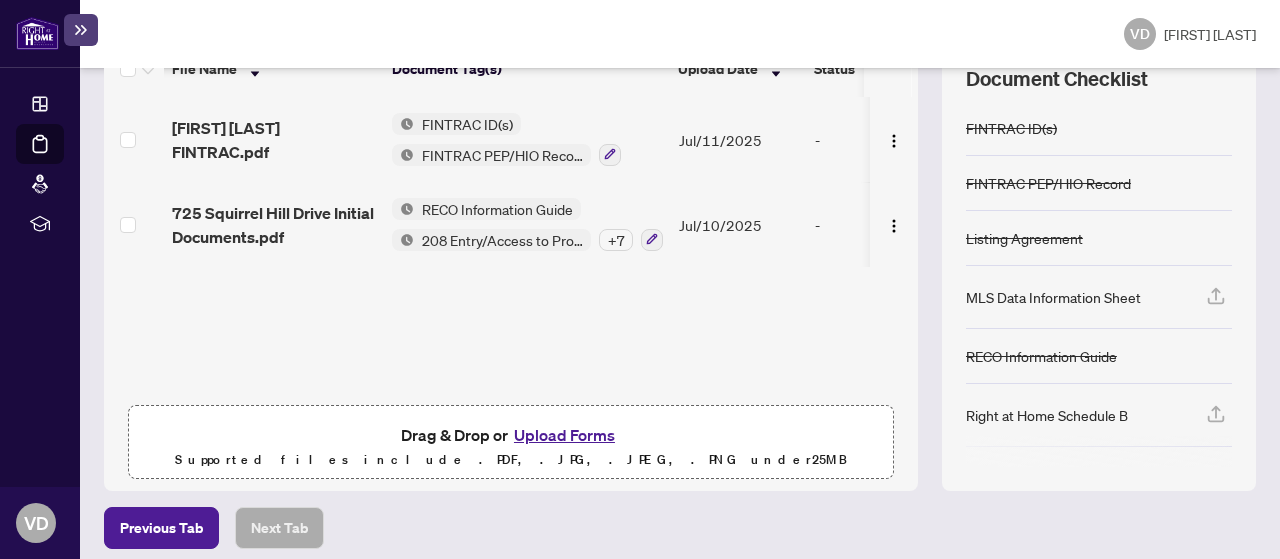 click on "Upload Forms" at bounding box center (564, 435) 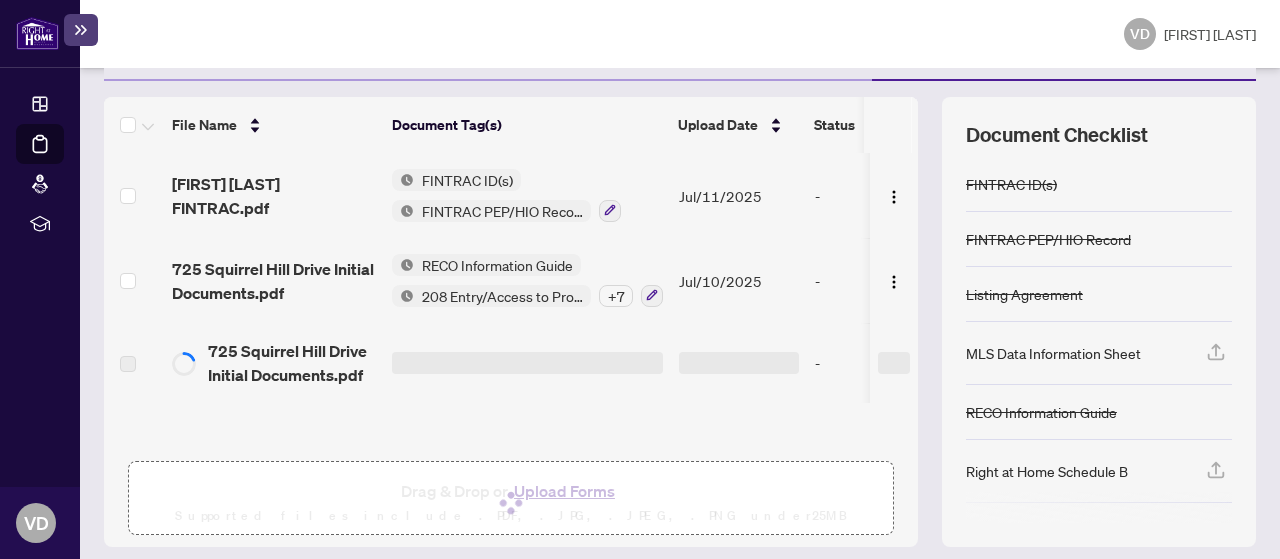 scroll, scrollTop: 260, scrollLeft: 0, axis: vertical 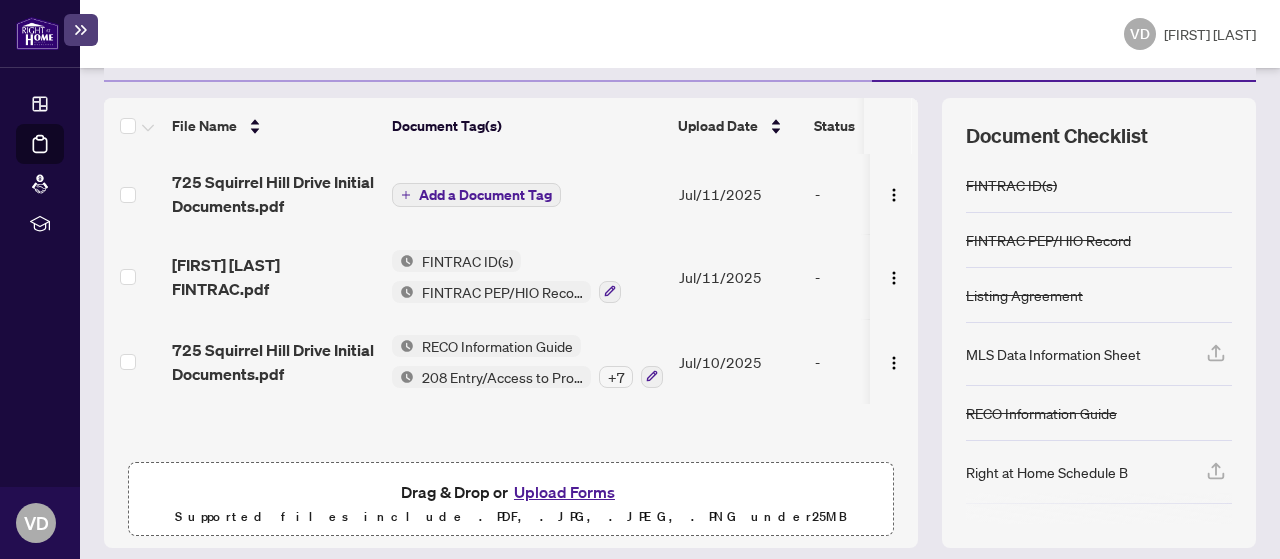 click on "Add a Document Tag" at bounding box center (476, 195) 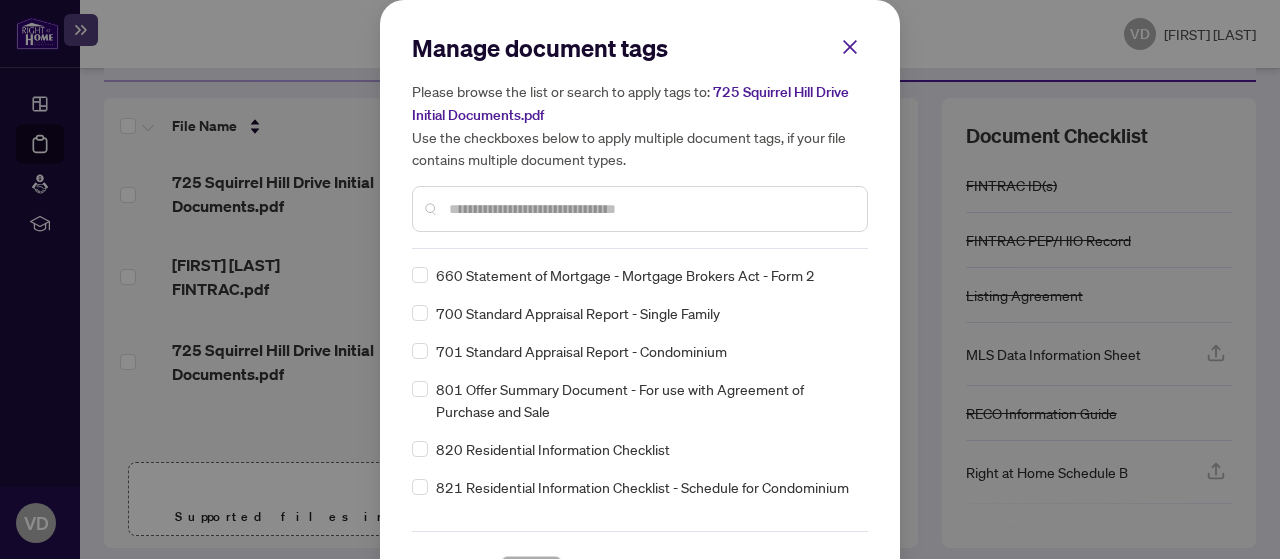 scroll, scrollTop: 14258, scrollLeft: 0, axis: vertical 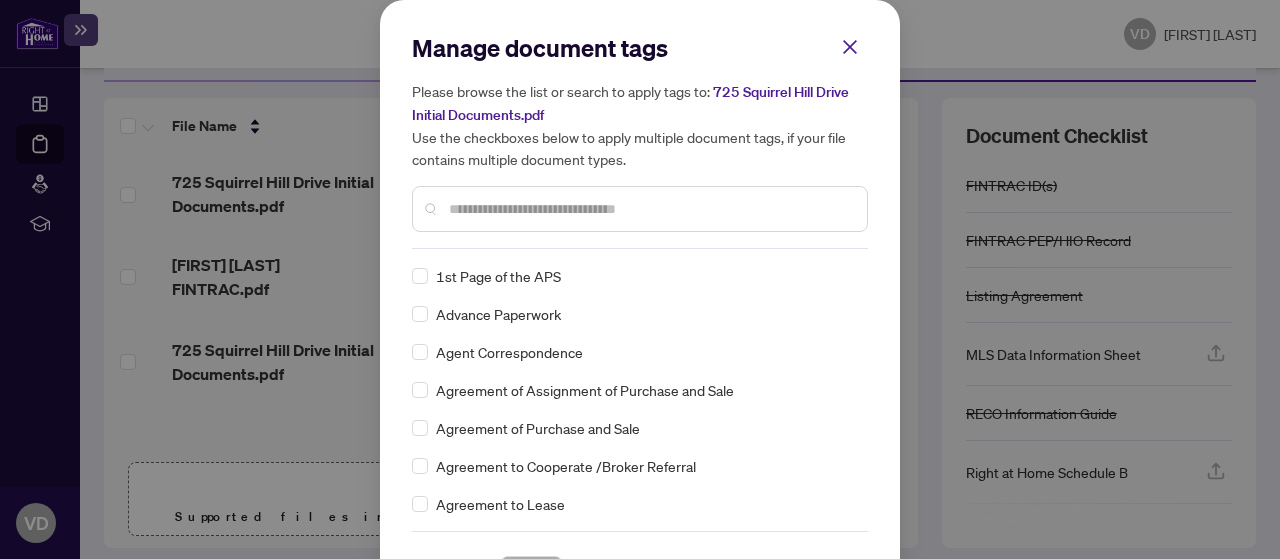 click at bounding box center (650, 209) 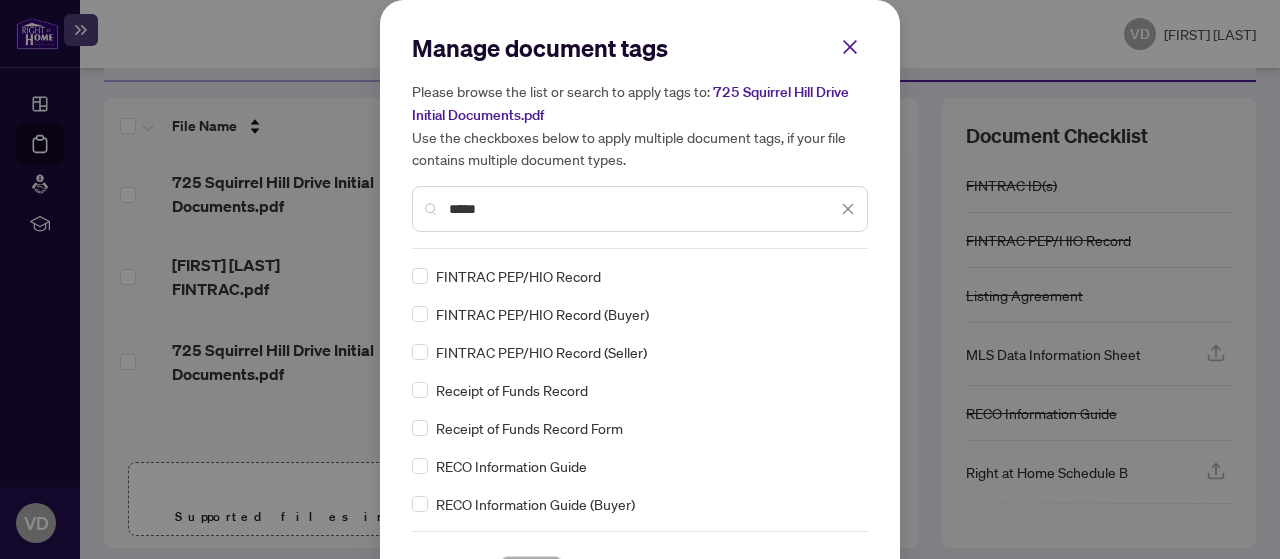 type on "****" 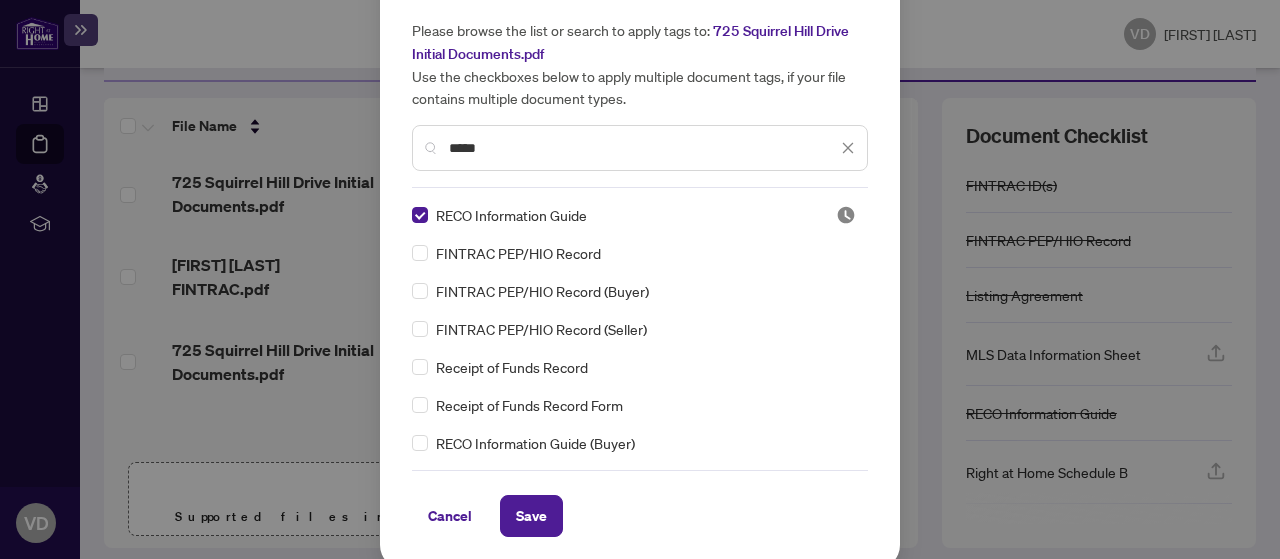 scroll, scrollTop: 67, scrollLeft: 0, axis: vertical 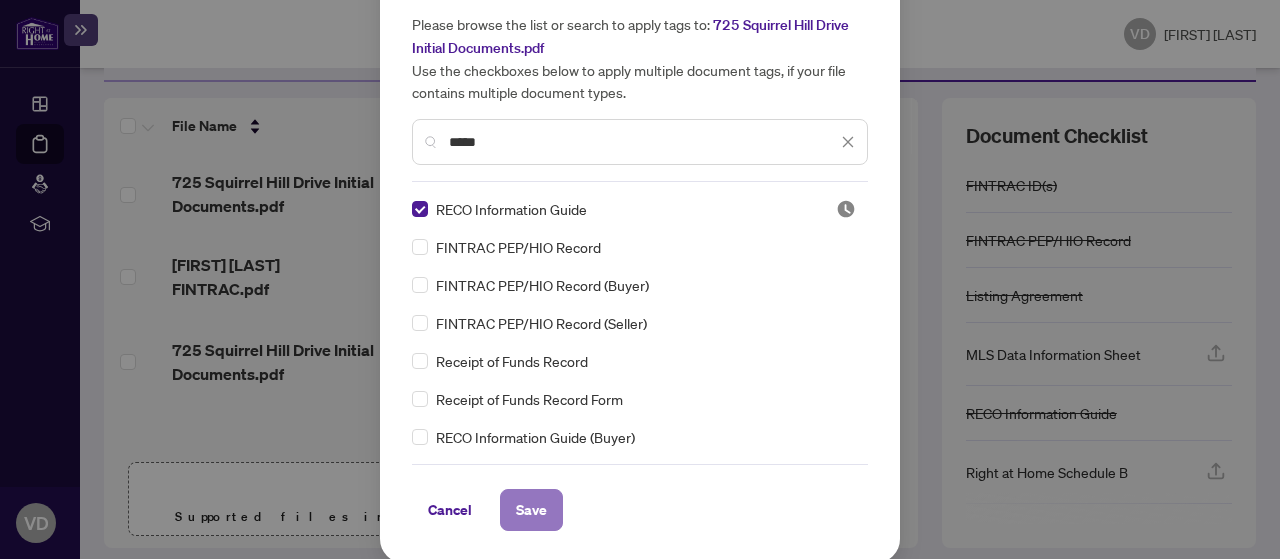 click on "Save" at bounding box center [531, 510] 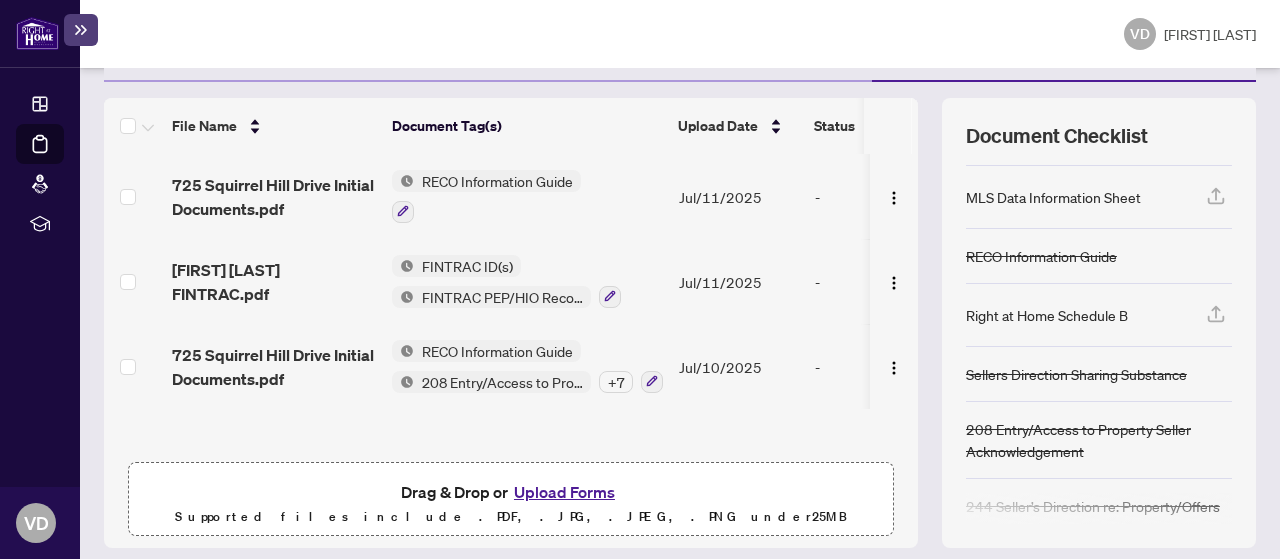 scroll, scrollTop: 168, scrollLeft: 0, axis: vertical 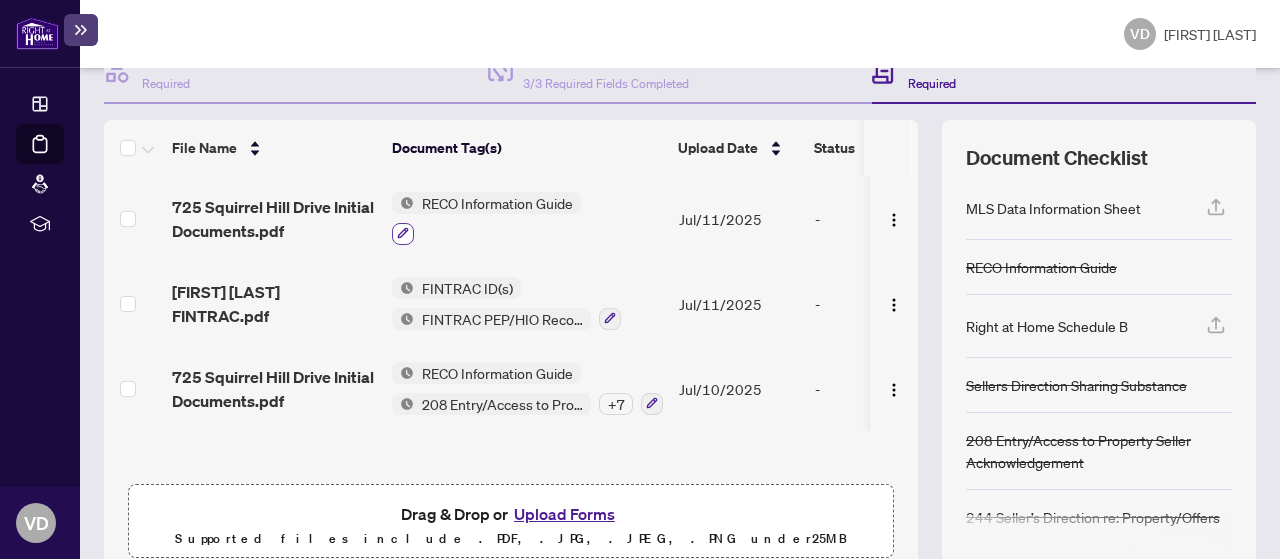 click 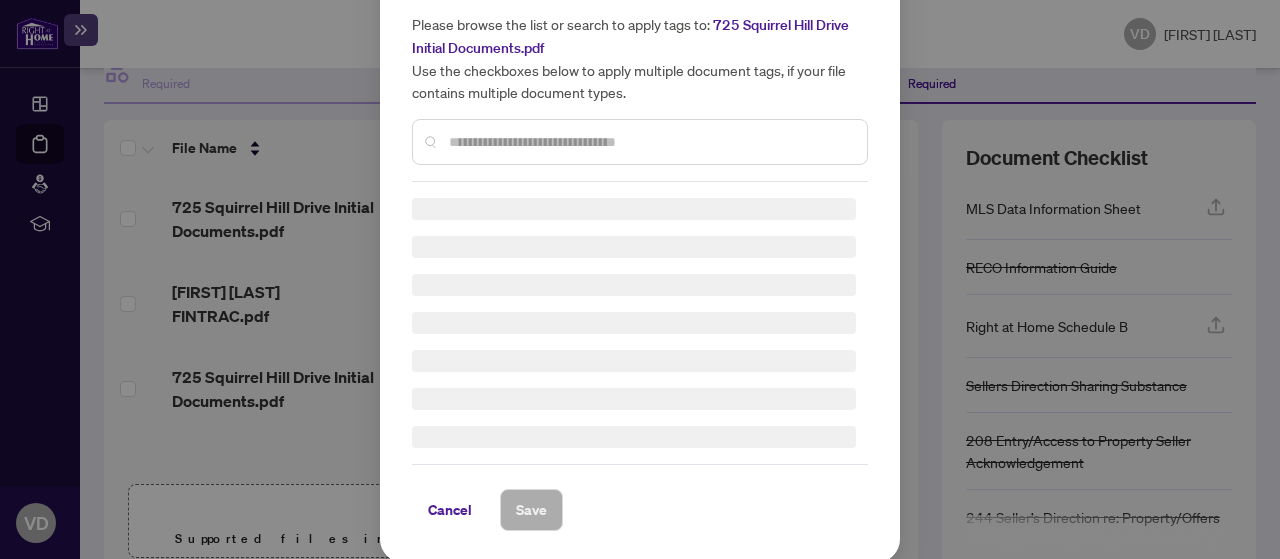 click at bounding box center (650, 142) 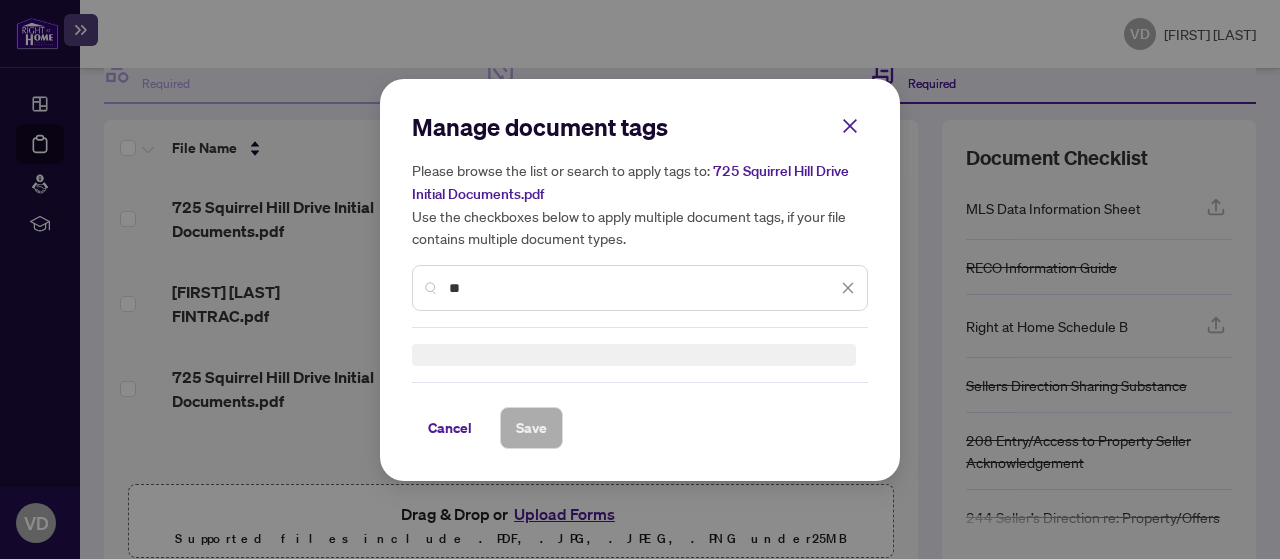 type on "*" 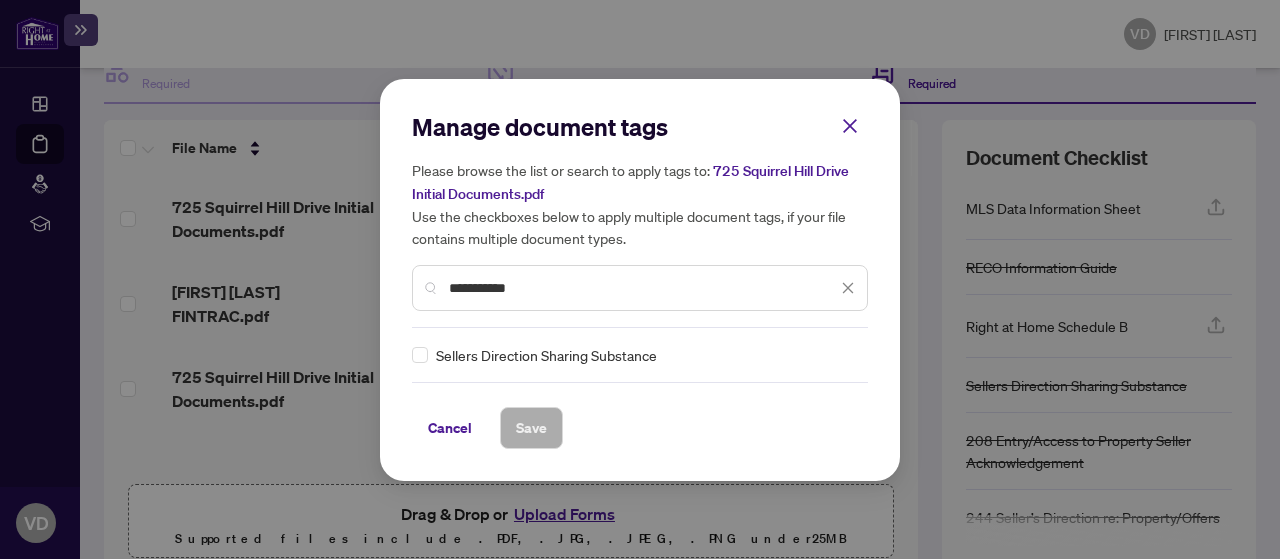 type on "**********" 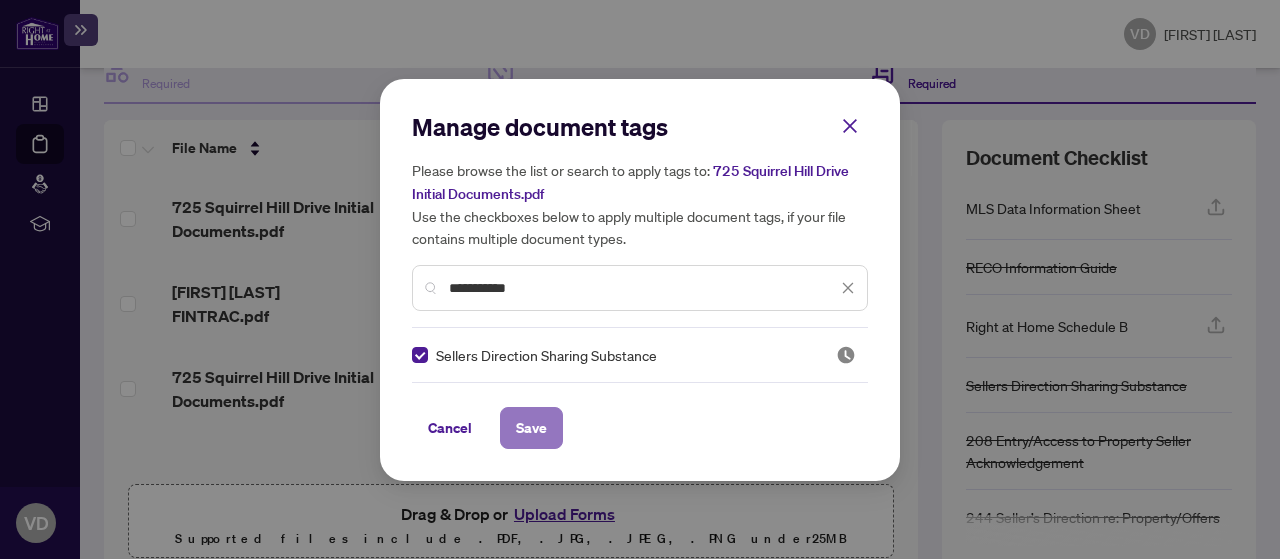 click on "Save" at bounding box center (531, 428) 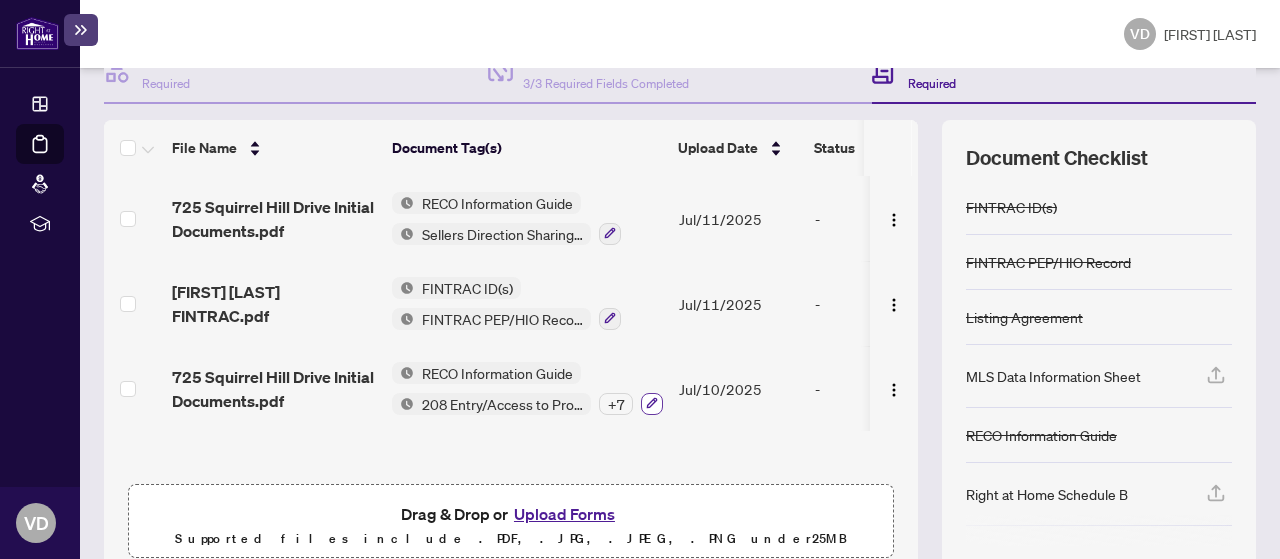 click 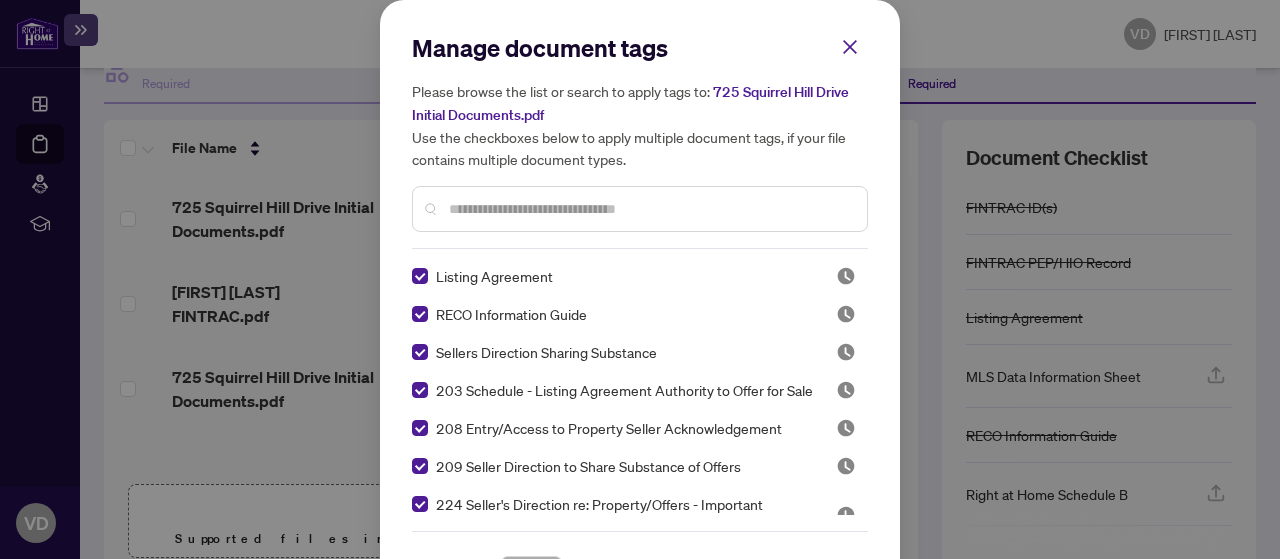 scroll, scrollTop: 91, scrollLeft: 0, axis: vertical 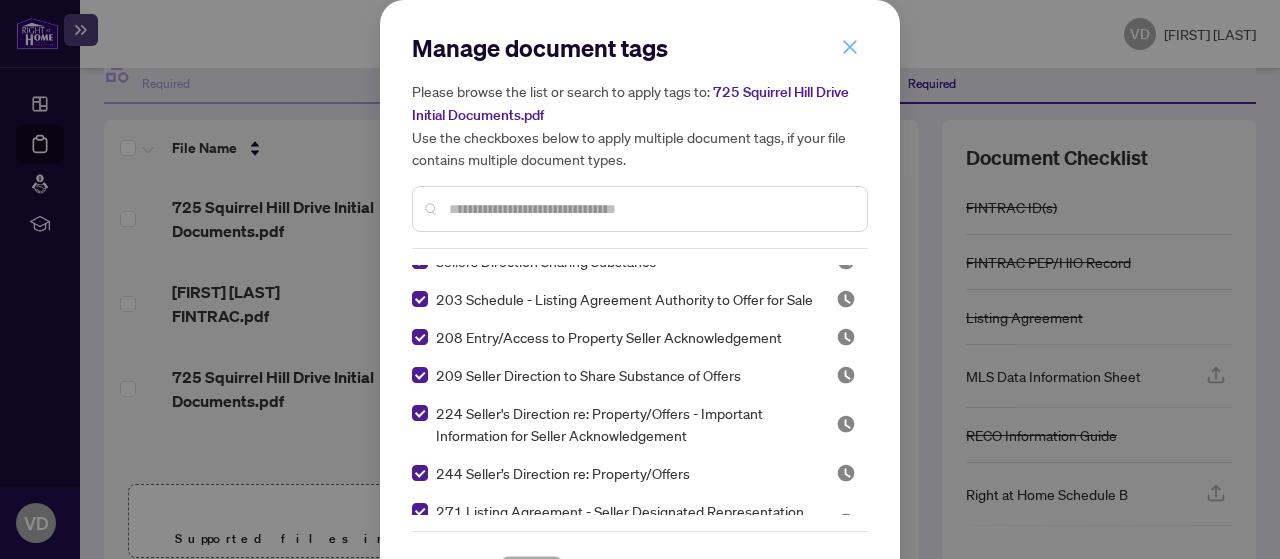 click 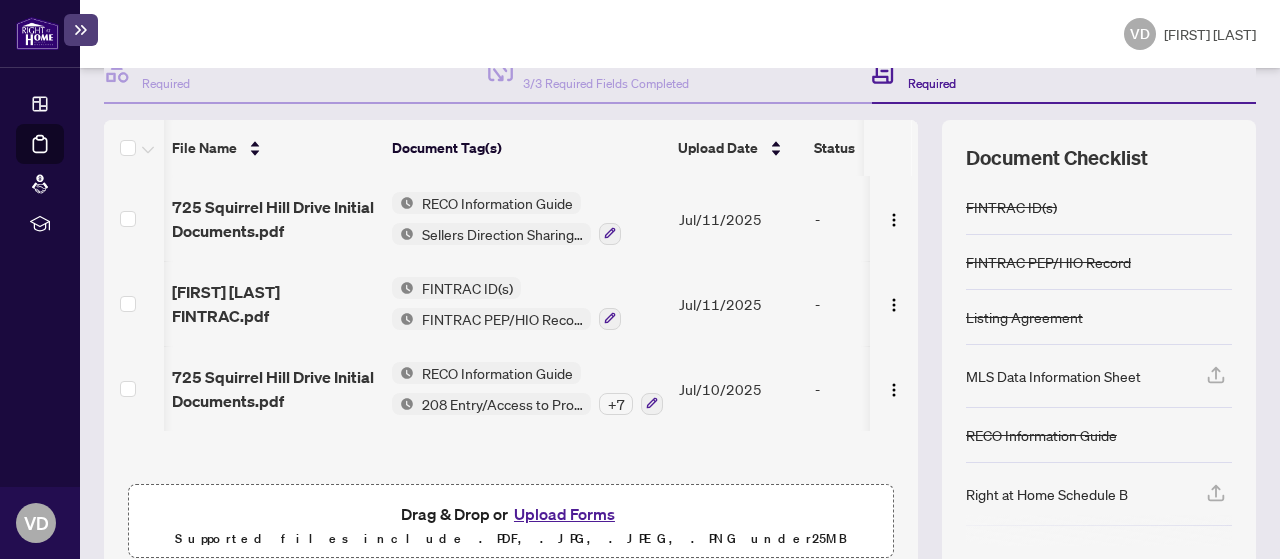 scroll, scrollTop: 0, scrollLeft: 121, axis: horizontal 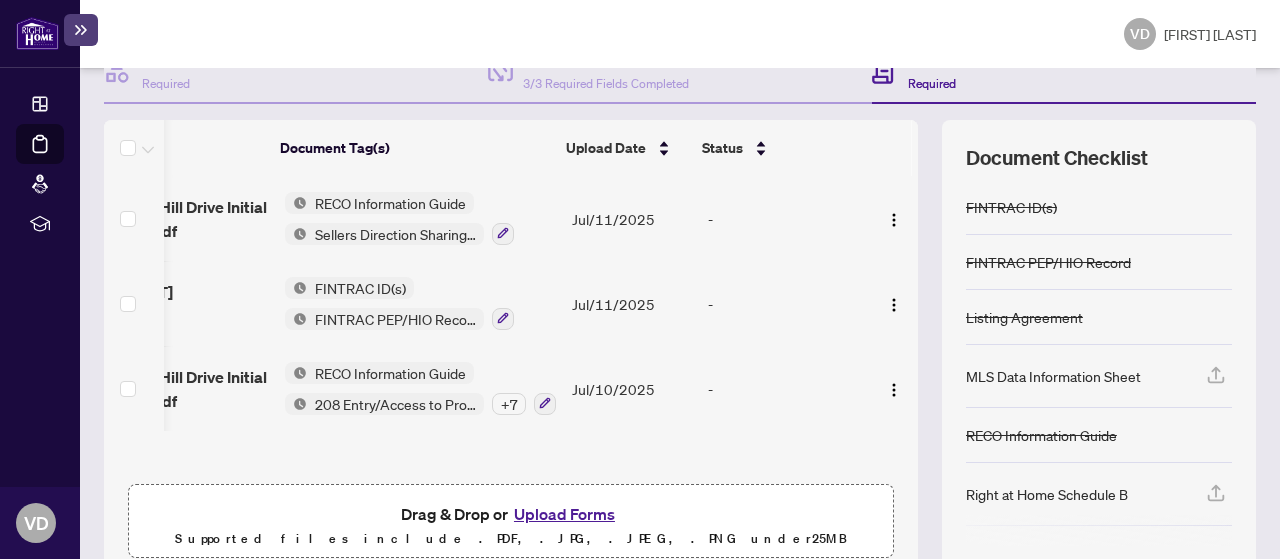 drag, startPoint x: 874, startPoint y: 305, endPoint x: 795, endPoint y: 389, distance: 115.31262 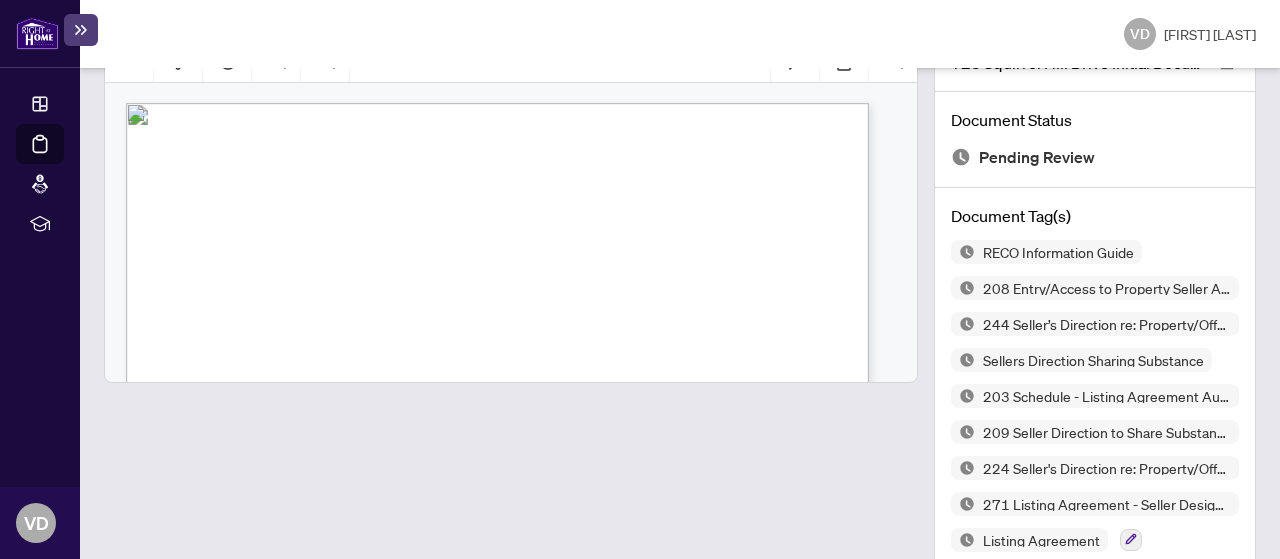 scroll, scrollTop: 0, scrollLeft: 0, axis: both 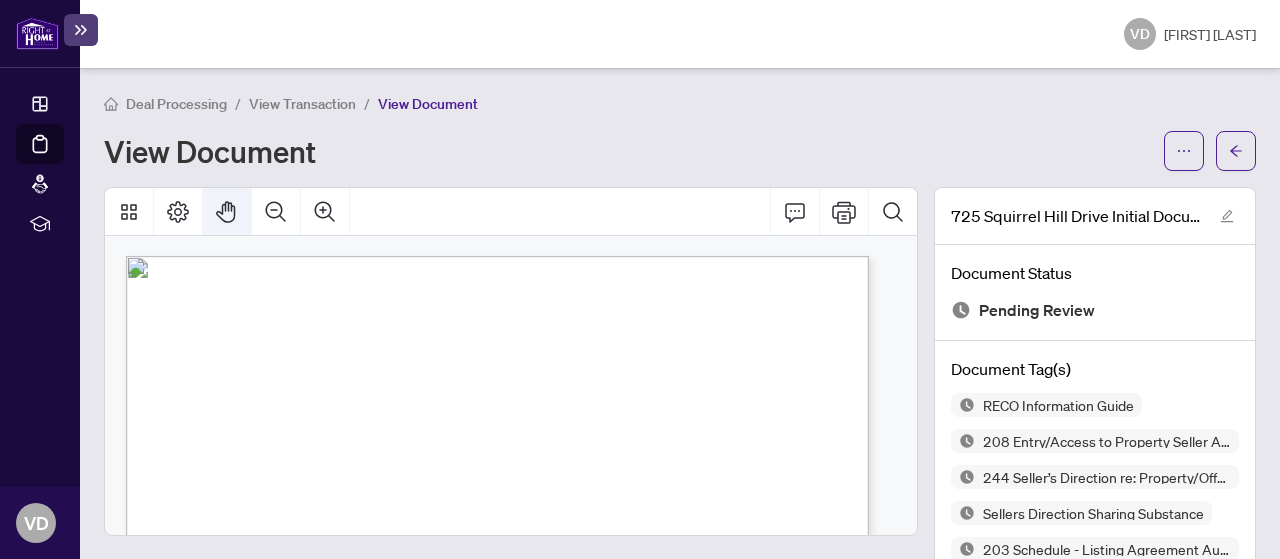 click 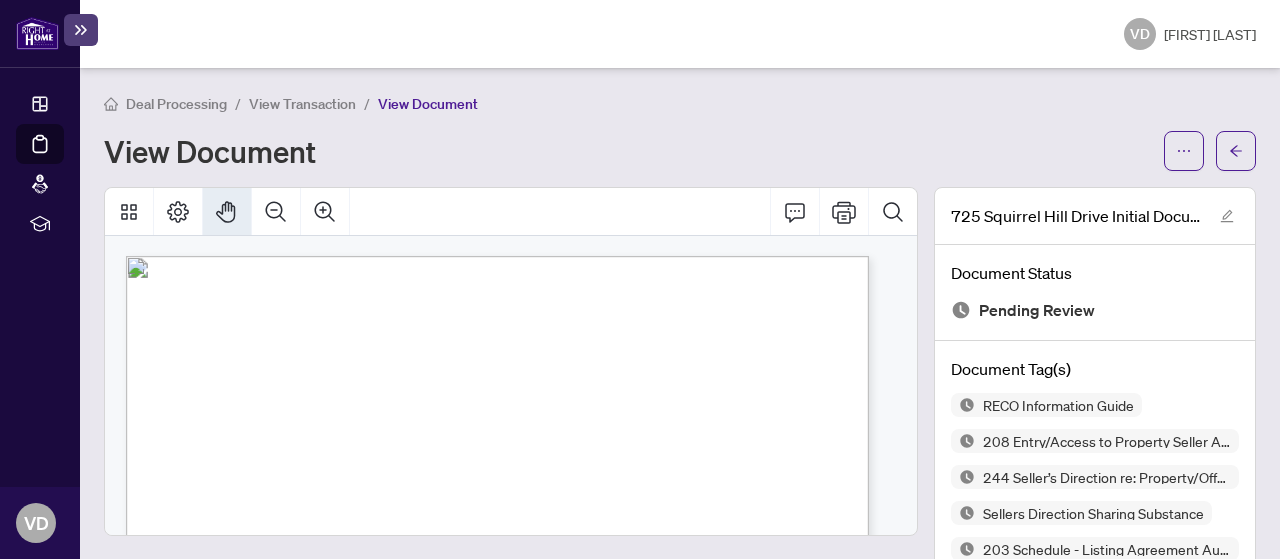 click on "Form 271  Revised 2025  Page 1 of 4
The trademarks REALTOR®, REALTORS®, MLS®, Multiple Listing Services® and associated logos are owned or controlled by  The Canadian Real Estate Association (CREA) and identify the real estate professionals who are members of CREA and the  quality of services they provide. Used under license.
© 2025, Ontario Real Estate Association (“OREA”). All rights reserved. This form was developed by OREA for the use and reproduction  by its members and licensees only. Any other use or reproduction is prohibited except with prior written consent of OREA. Do not alter  when printing or reproducing the standard pre-set portion. OREA bears no liability for your use of this form.
Listing Agreement
Seller Designated Representation Agreement
Authority to Offer for Sale  Form 271
for use in the Province of Ontario
This is a Multiple Listing Service® Agreement  OR  Exclusive Listing Agreement
(Seller’s Initials)  (Seller’s Initials)  BETWEEN:
BROKERAGE:  SELLER:  sets" at bounding box center (511, 361) 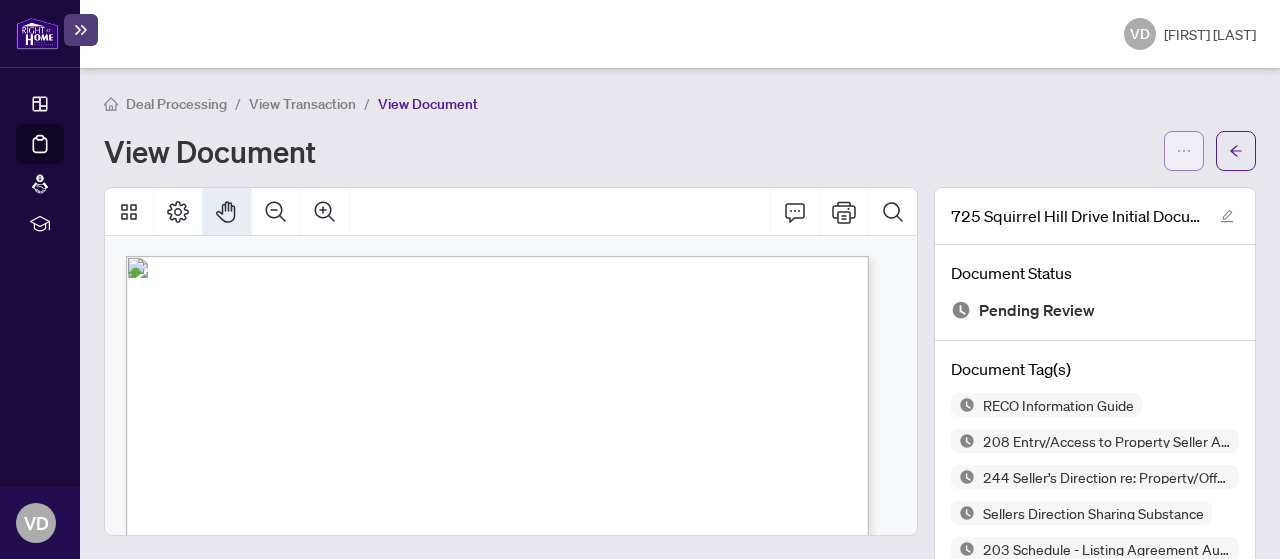 click at bounding box center [1184, 151] 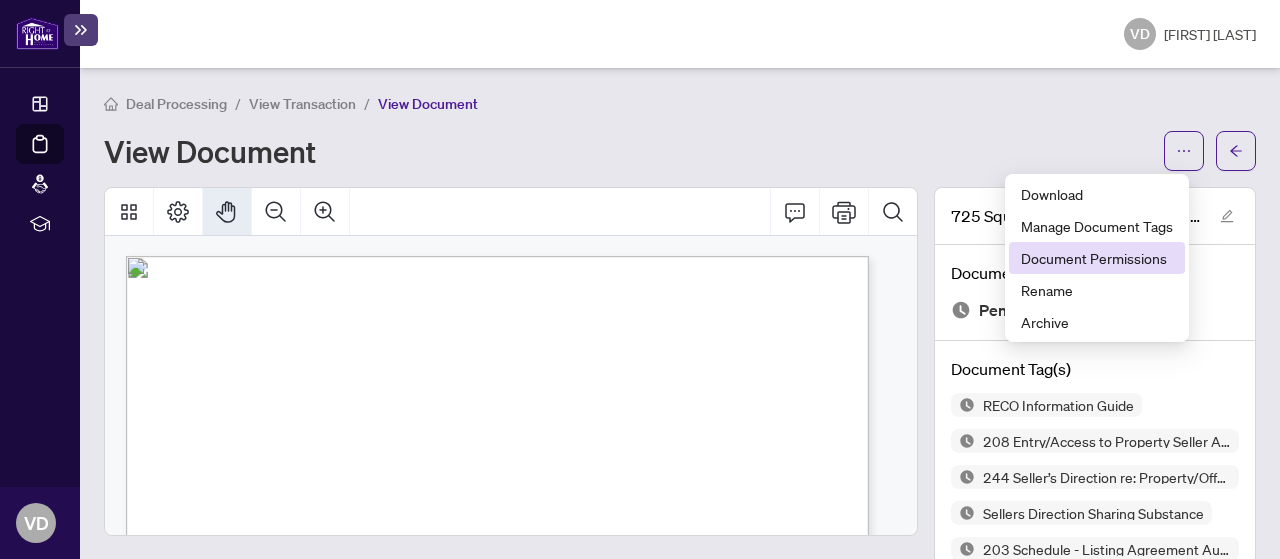 click on "Document Permissions" at bounding box center (1097, 258) 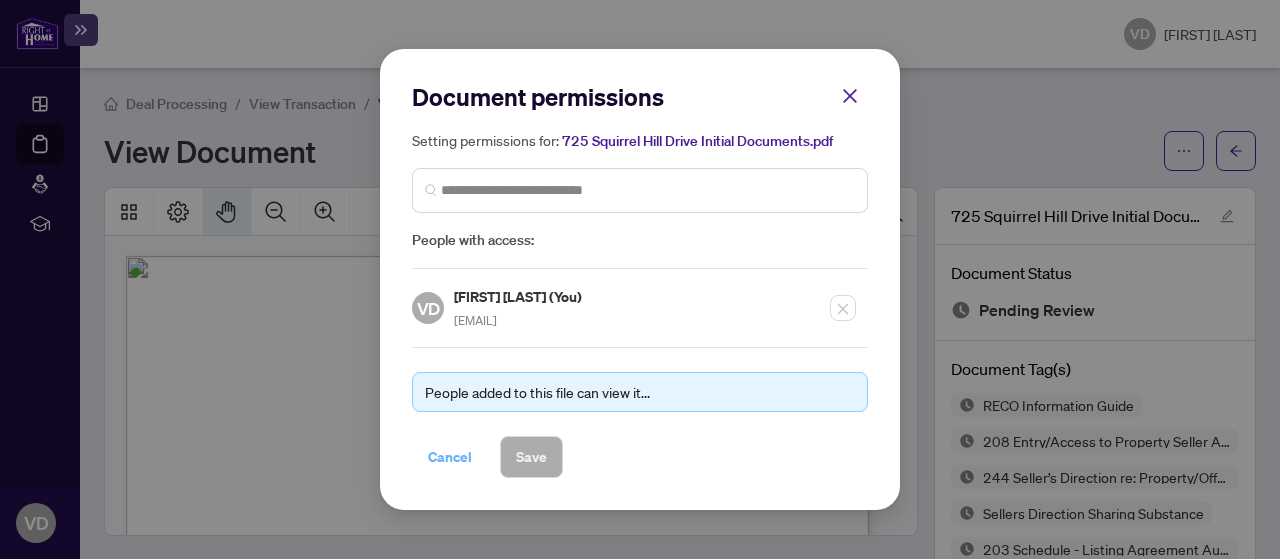 click on "Cancel" at bounding box center (450, 457) 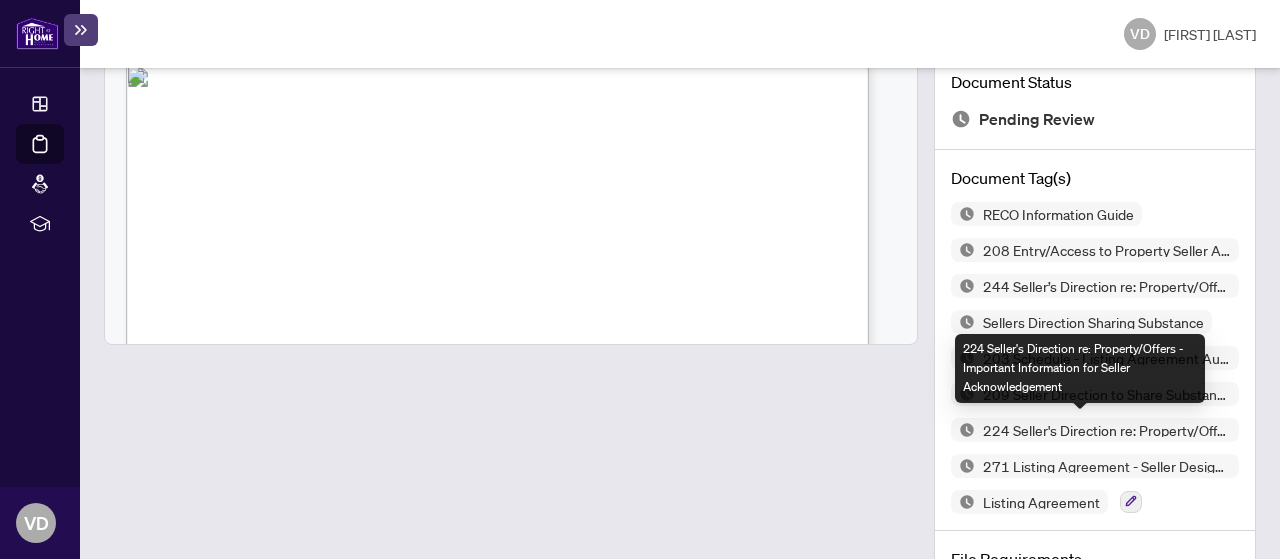 scroll, scrollTop: 0, scrollLeft: 0, axis: both 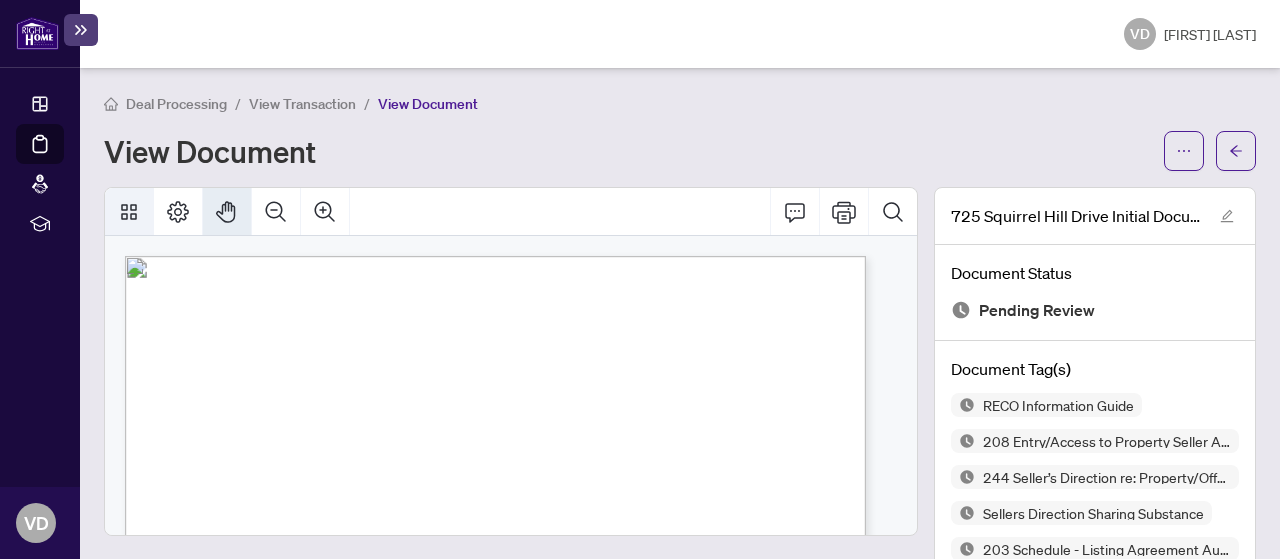 click 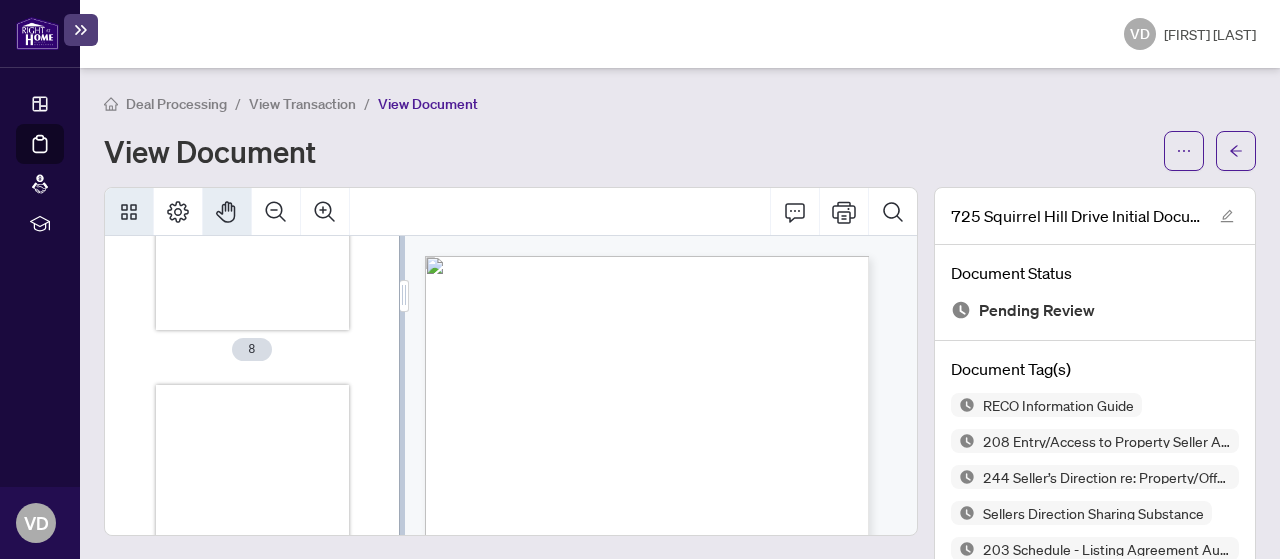 scroll, scrollTop: 2374, scrollLeft: 0, axis: vertical 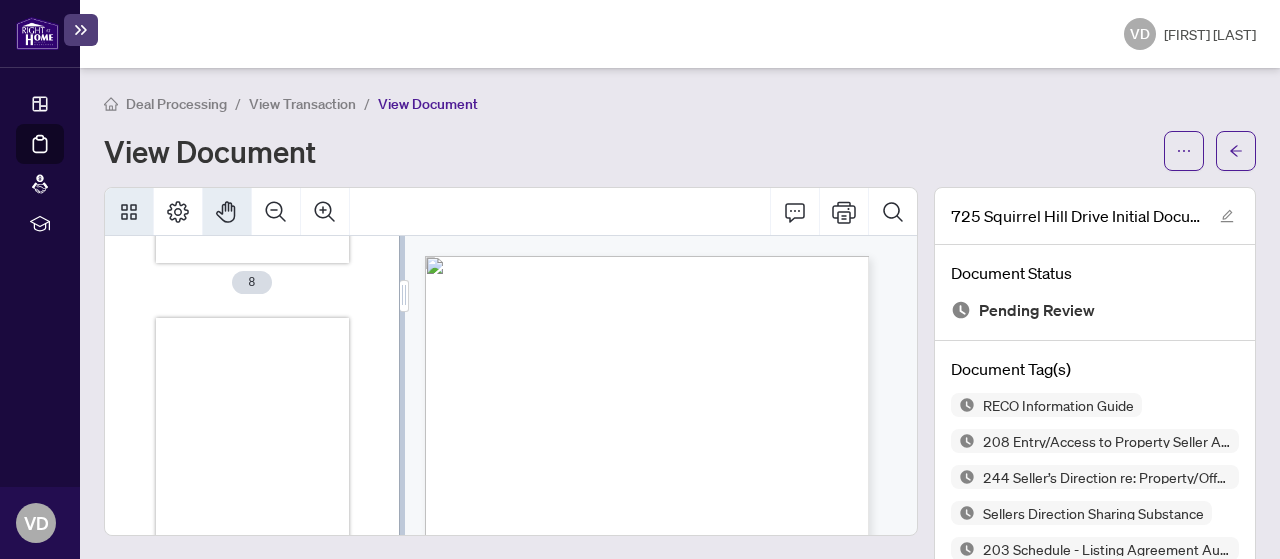click on "Deal Processing / View Transaction / View Document View Document" at bounding box center (680, 131) 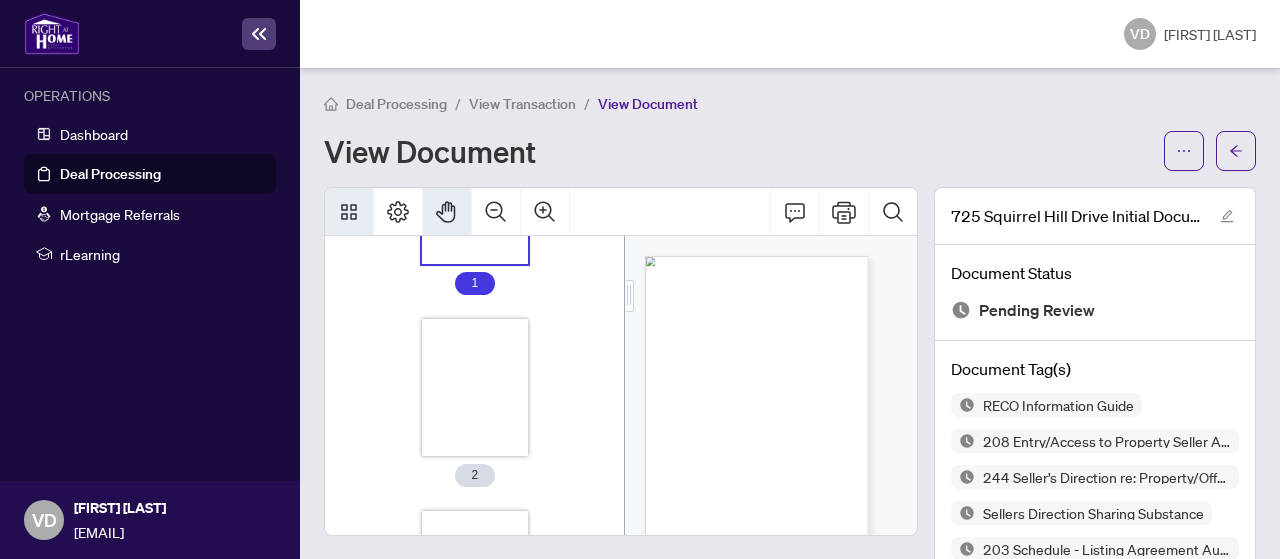 scroll, scrollTop: 16, scrollLeft: 0, axis: vertical 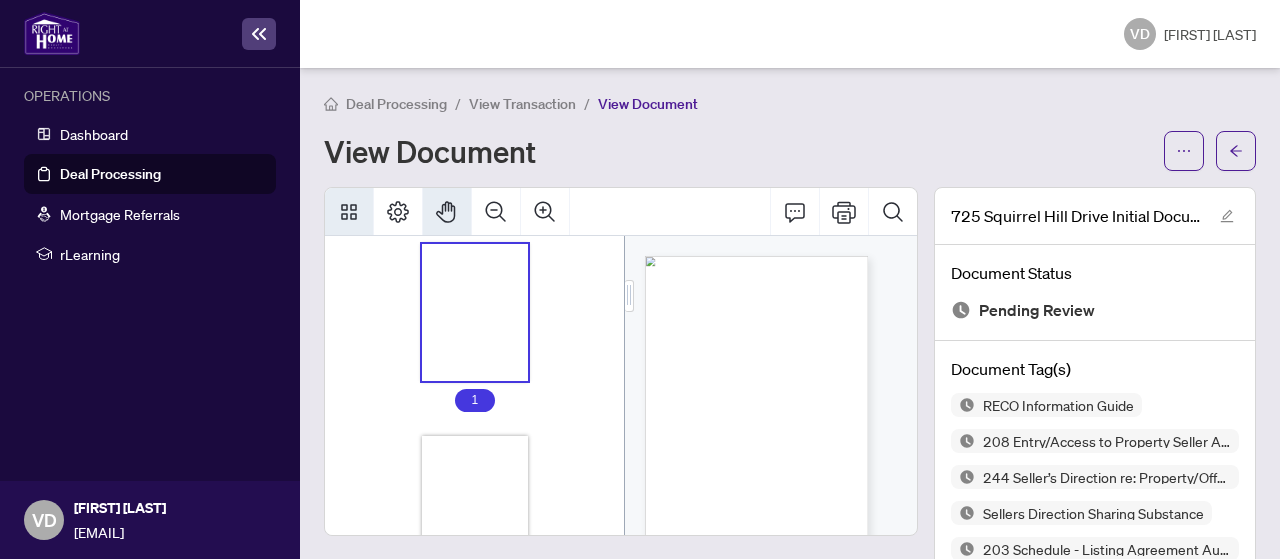 click on "View Document" at bounding box center (738, 151) 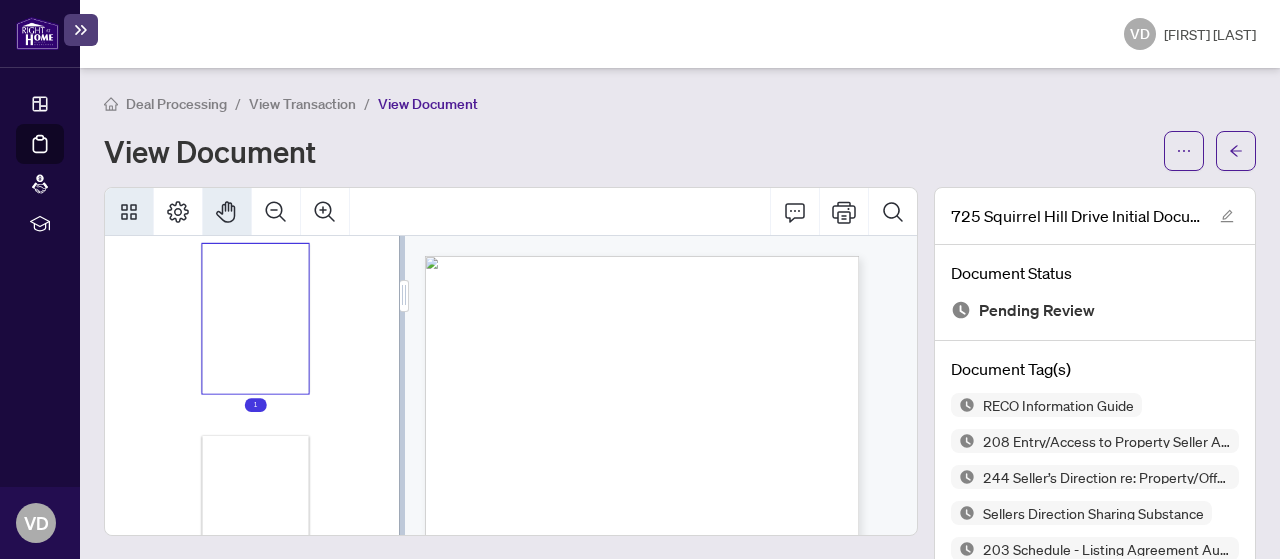 scroll, scrollTop: 0, scrollLeft: 0, axis: both 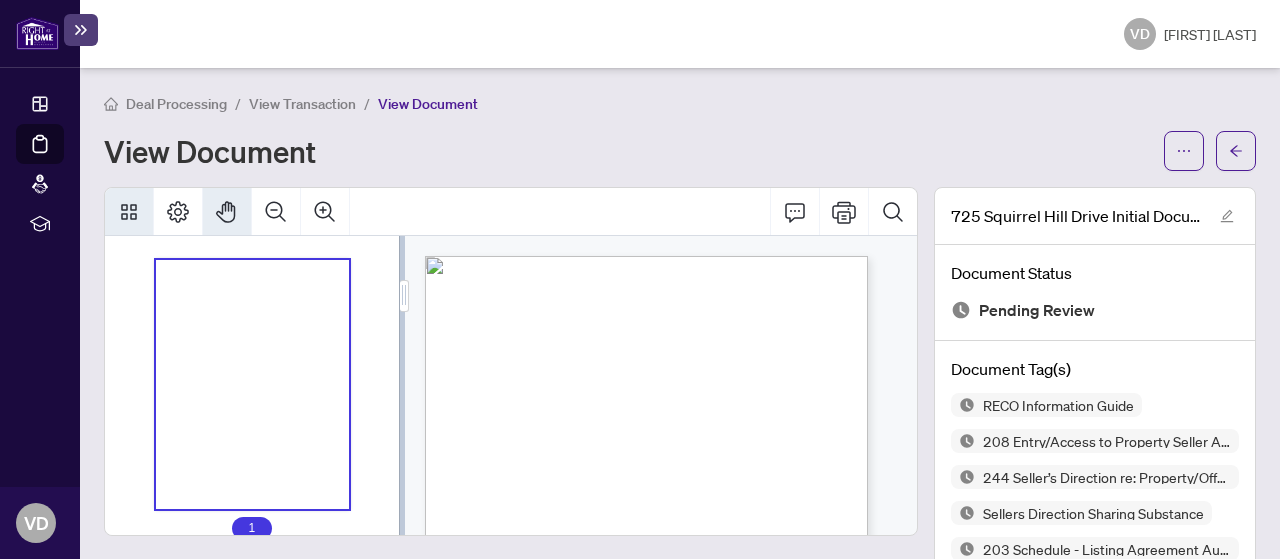 click on "View Transaction" at bounding box center [302, 104] 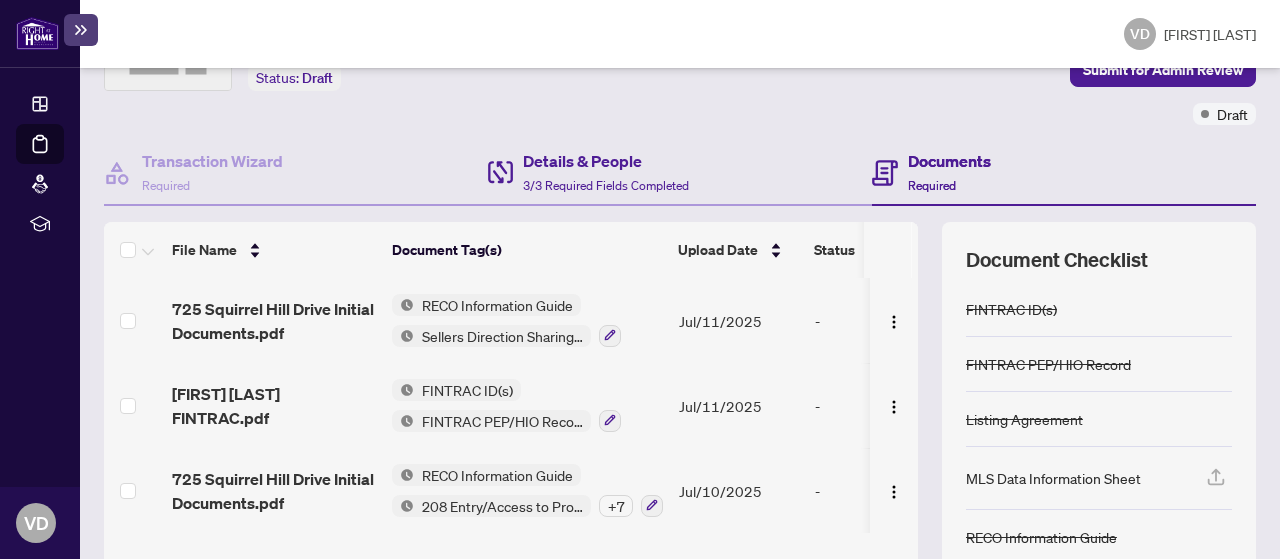 scroll, scrollTop: 144, scrollLeft: 0, axis: vertical 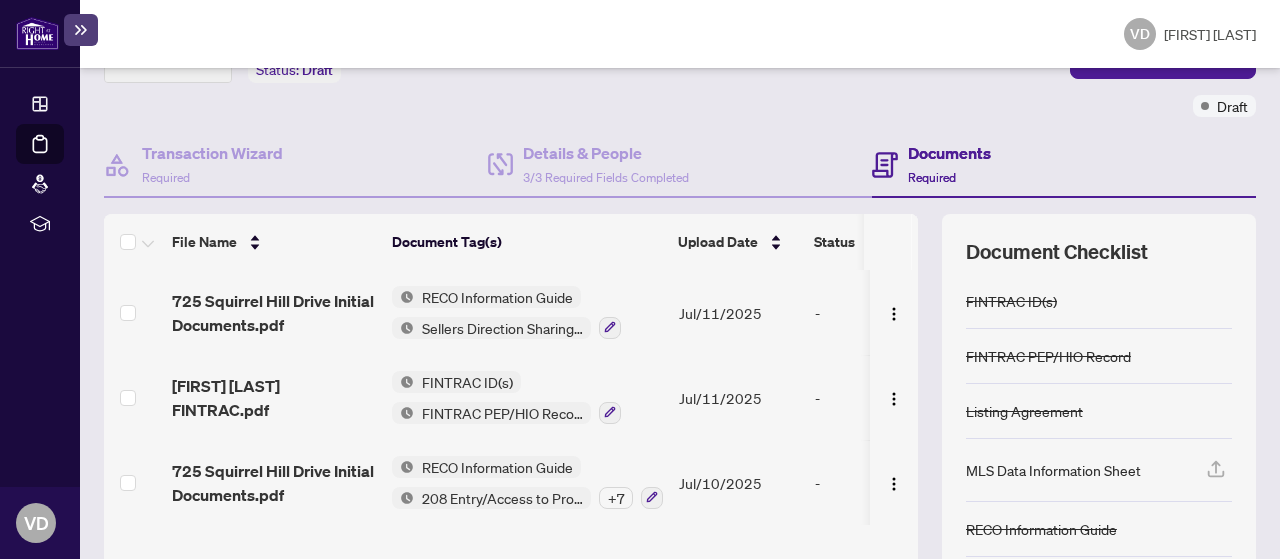 click on "+ 7" at bounding box center [616, 498] 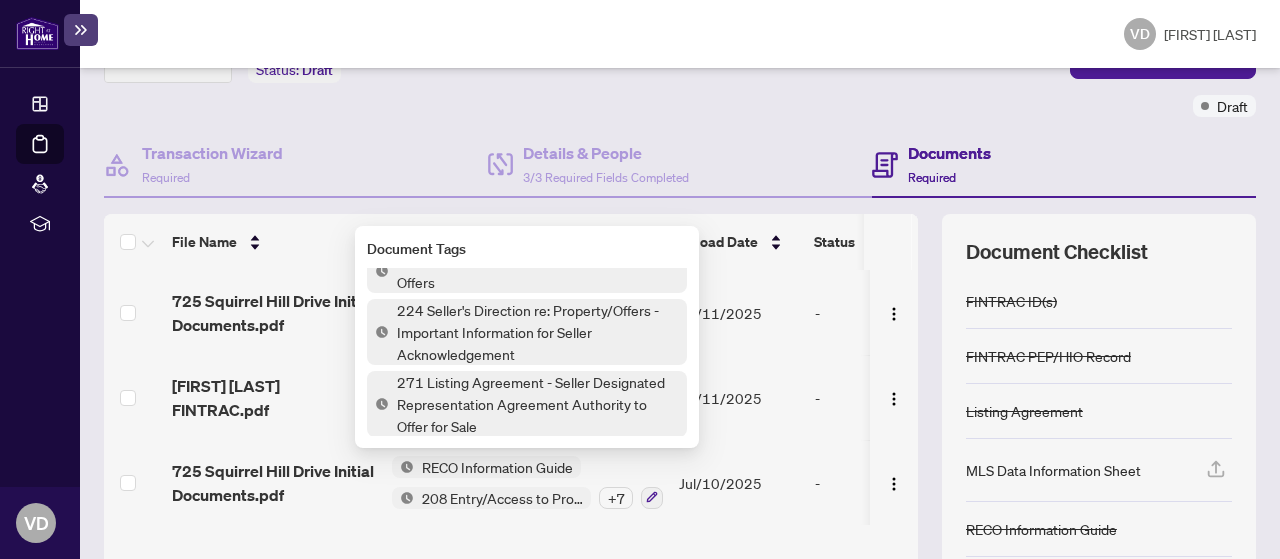 scroll, scrollTop: 232, scrollLeft: 0, axis: vertical 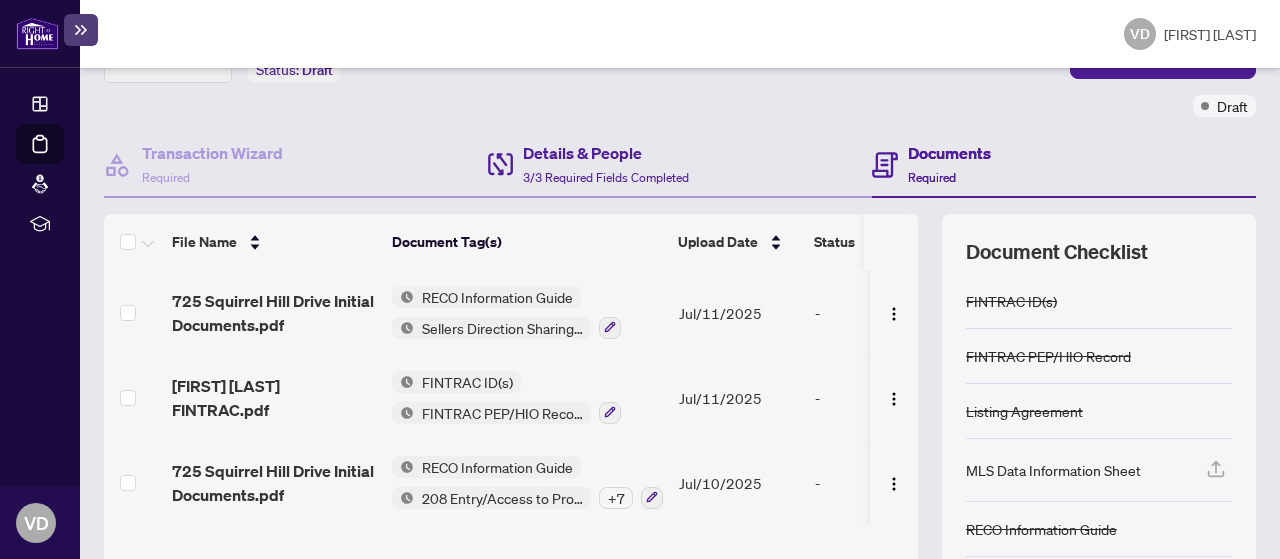 click on "Details & People 3/3 Required Fields Completed" at bounding box center [680, 165] 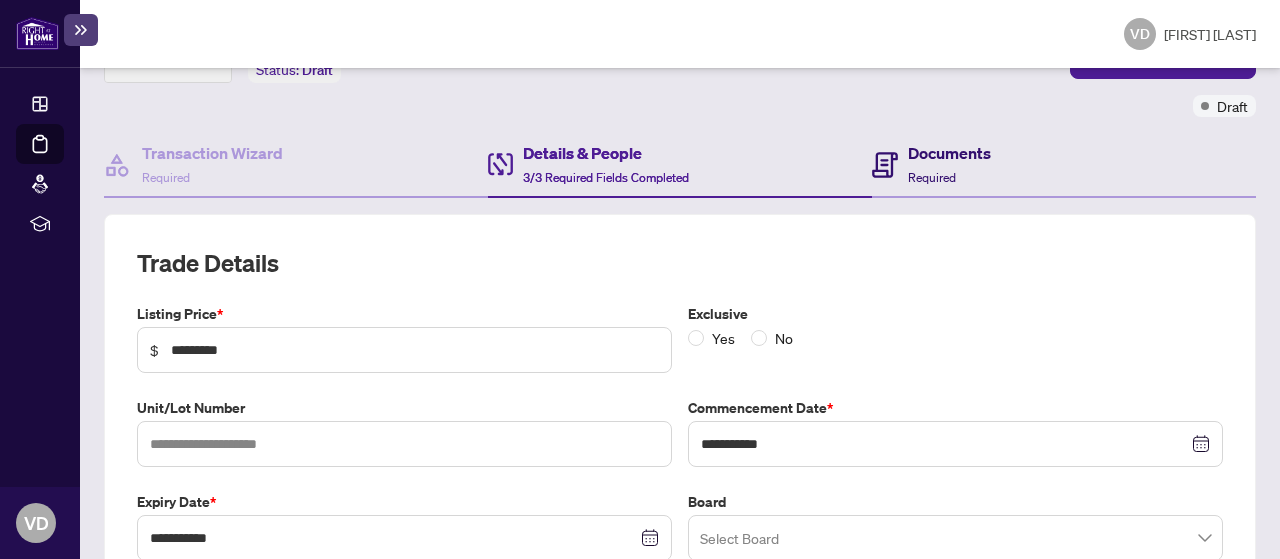 click on "Documents" at bounding box center (949, 153) 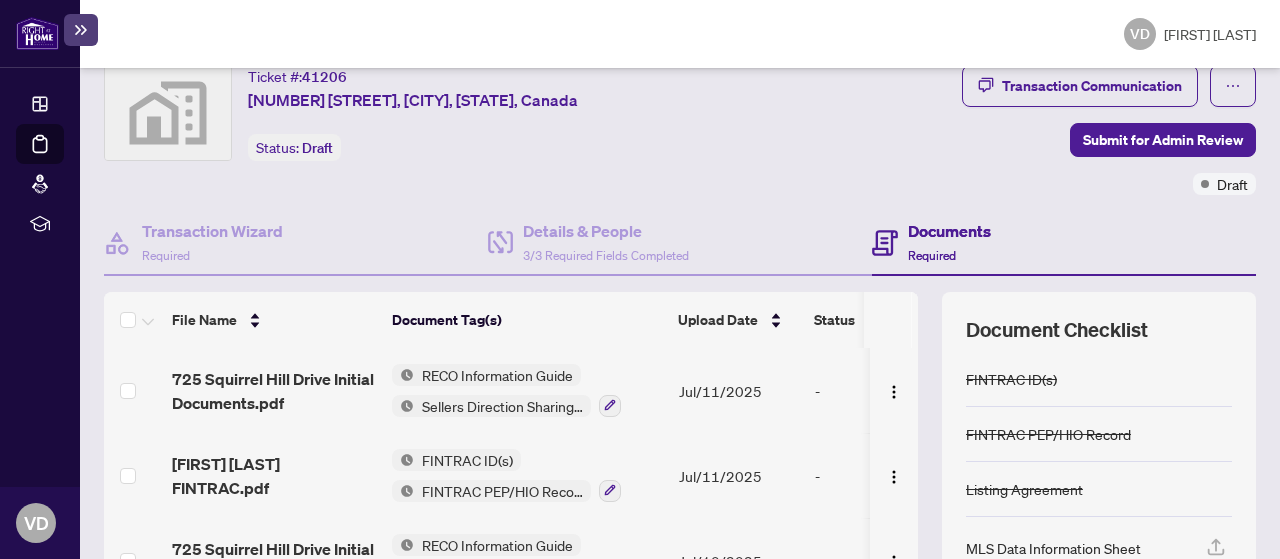 scroll, scrollTop: 67, scrollLeft: 0, axis: vertical 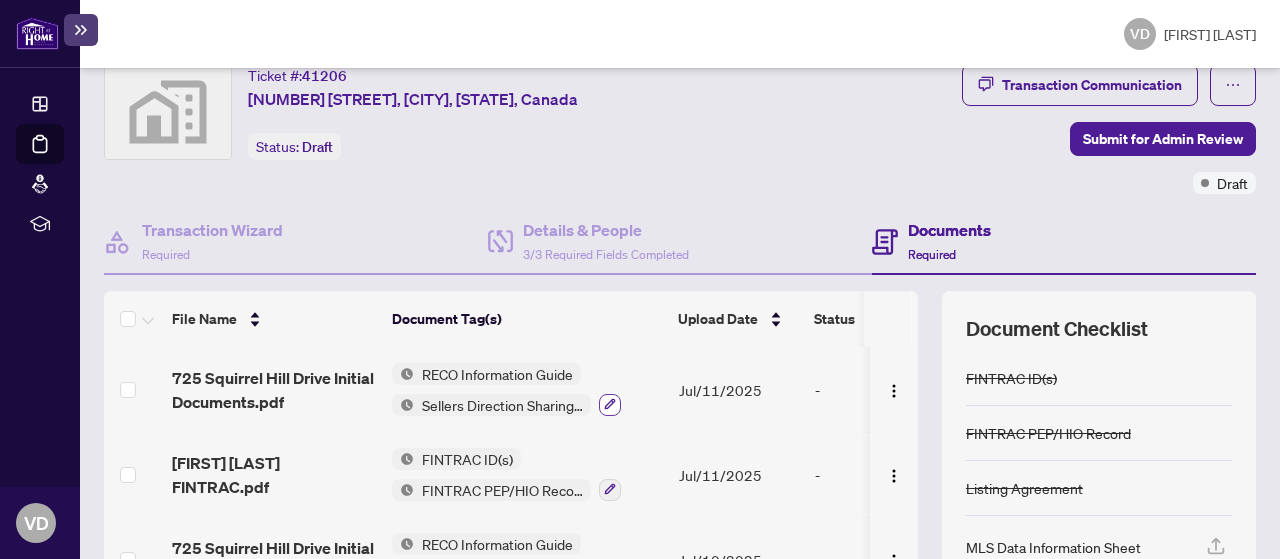 click 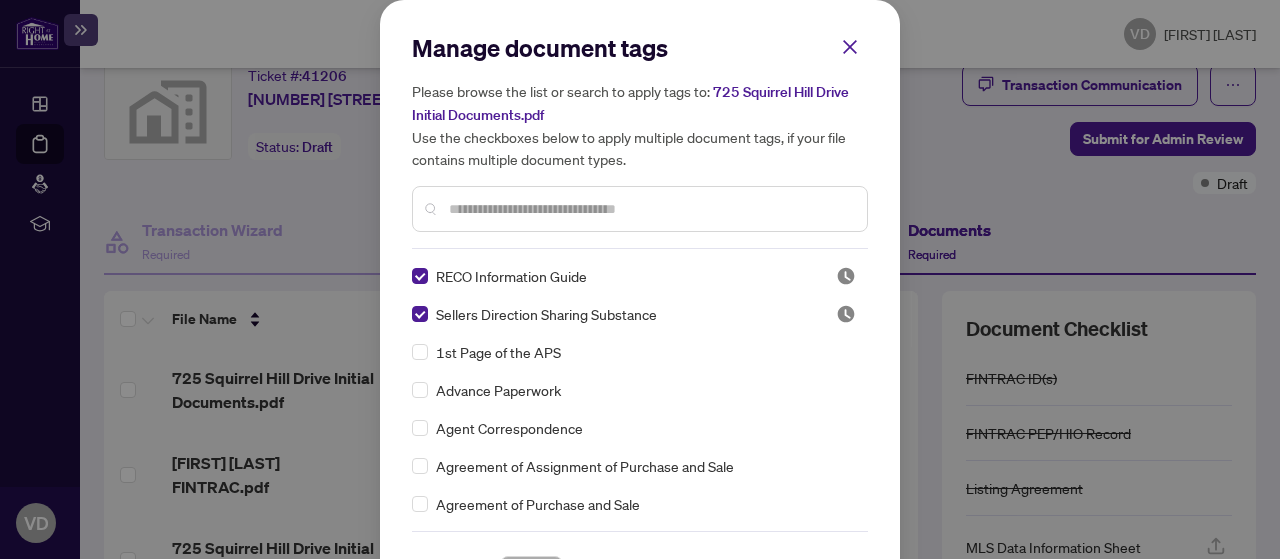 click at bounding box center (650, 209) 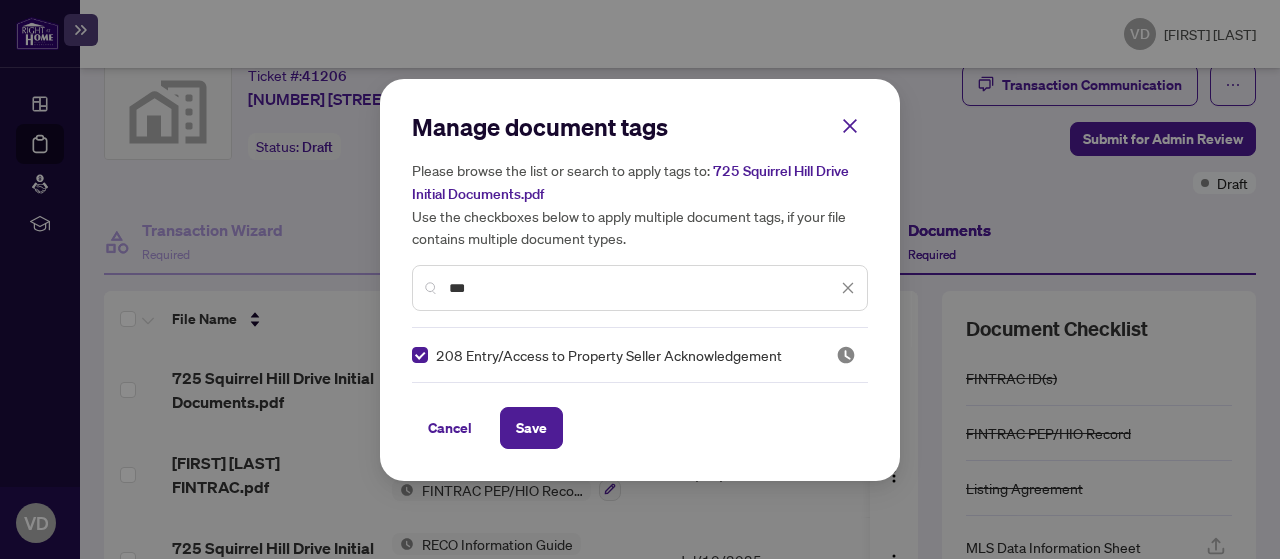 click on "***" at bounding box center [643, 288] 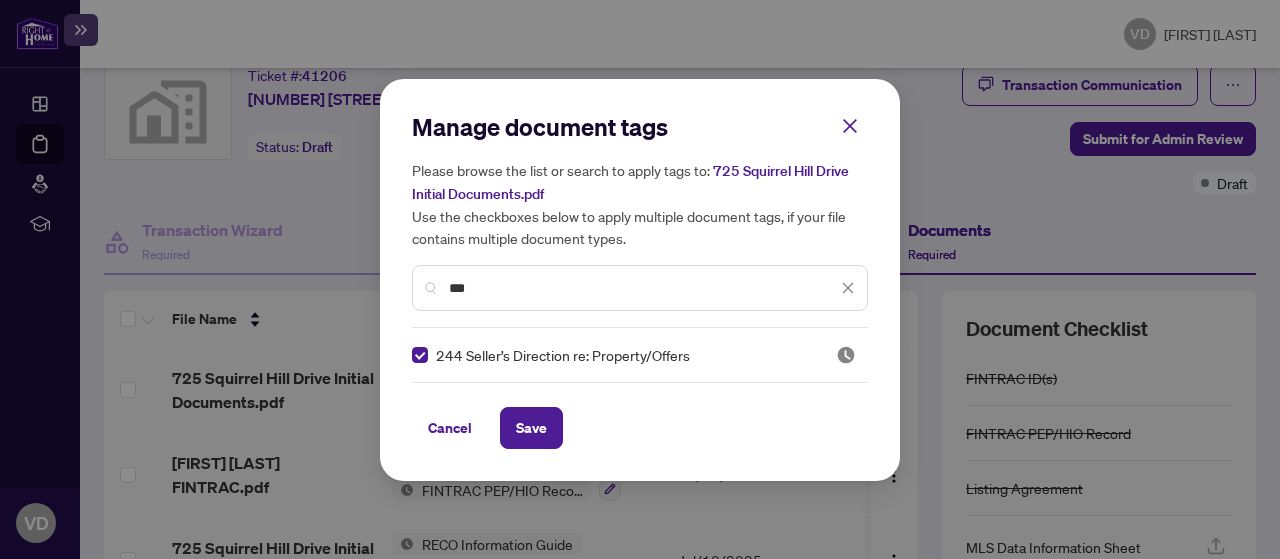 drag, startPoint x: 512, startPoint y: 292, endPoint x: 410, endPoint y: 278, distance: 102.9563 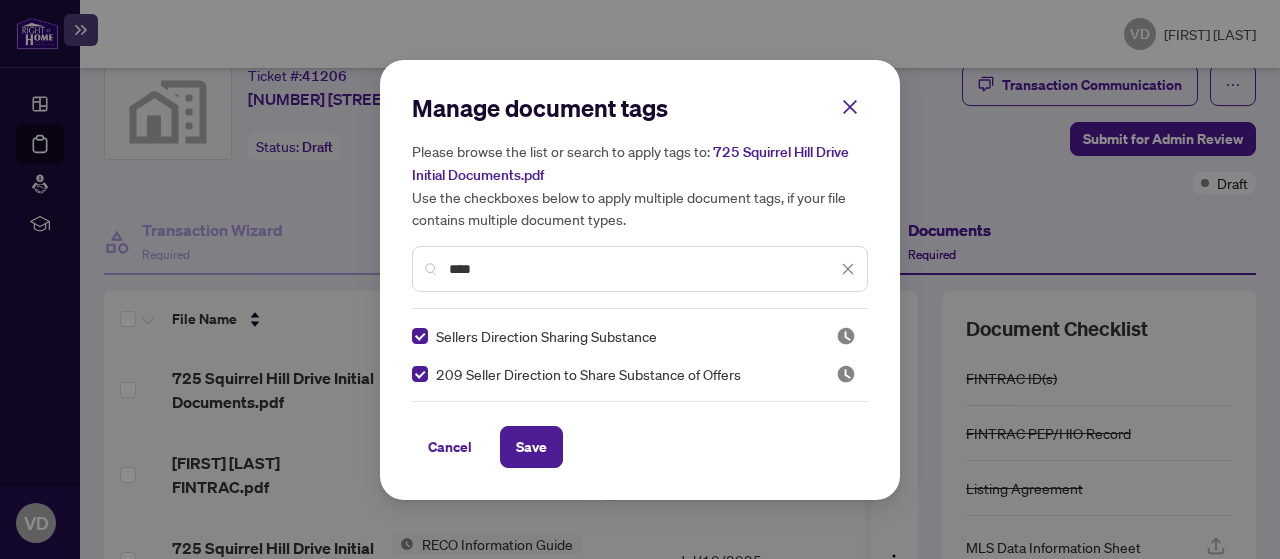 drag, startPoint x: 482, startPoint y: 275, endPoint x: 415, endPoint y: 261, distance: 68.44706 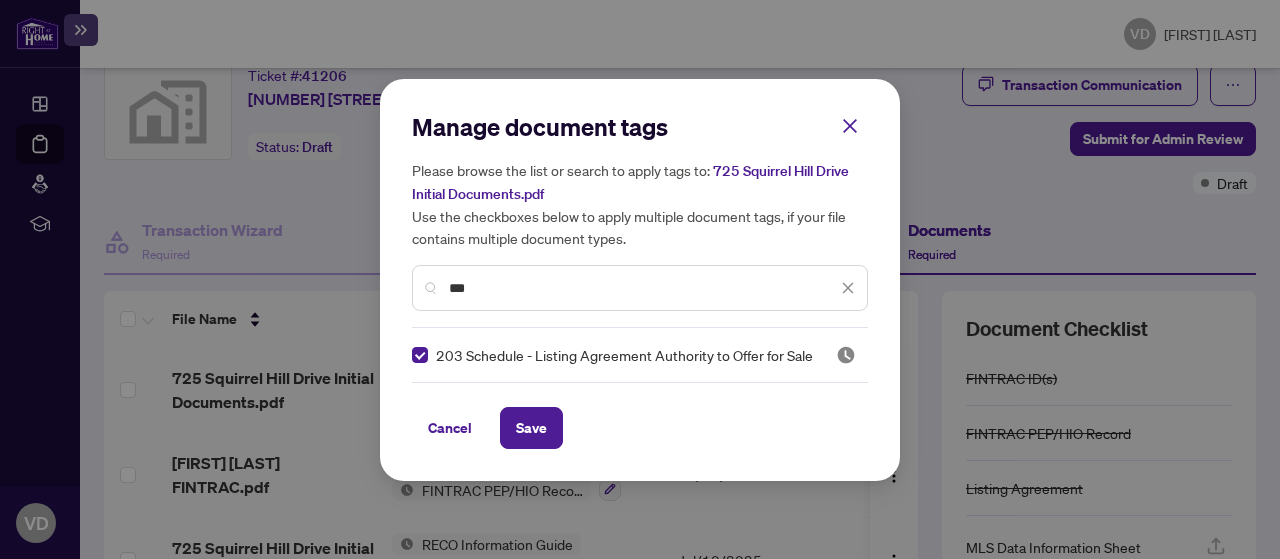 click on "***" at bounding box center [643, 288] 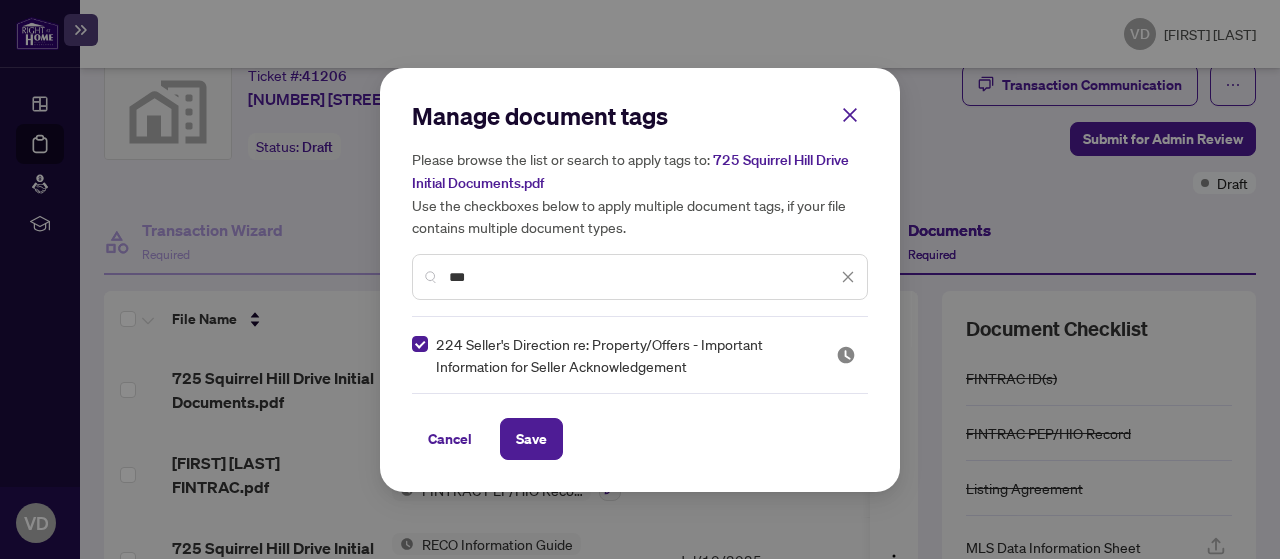 click on "***" at bounding box center (640, 277) 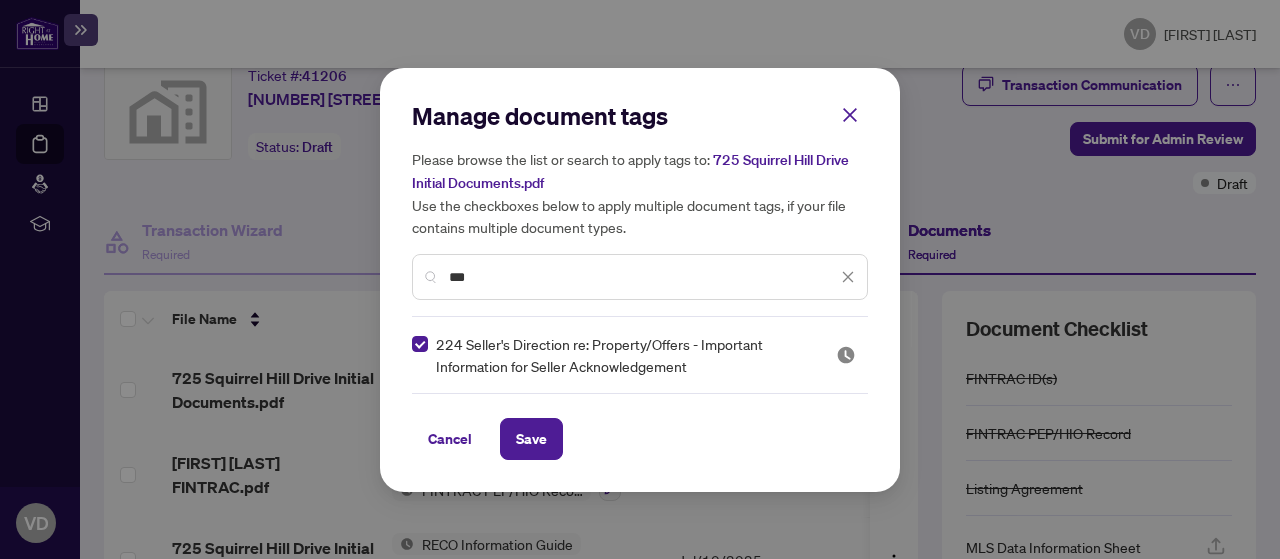 click on "***" at bounding box center [643, 277] 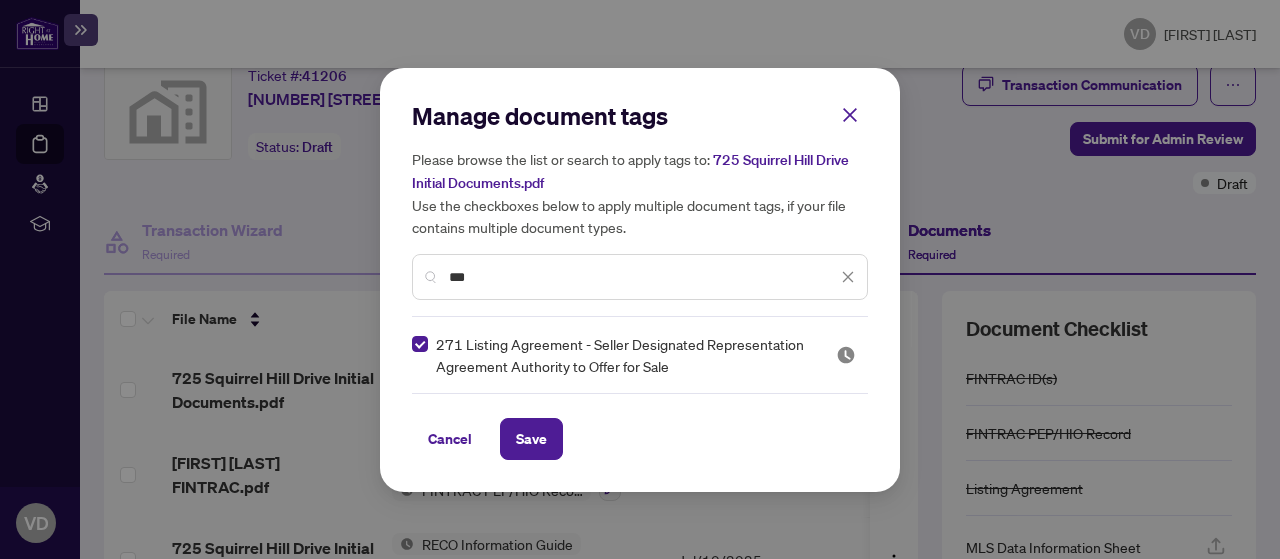 drag, startPoint x: 535, startPoint y: 283, endPoint x: 412, endPoint y: 272, distance: 123.49089 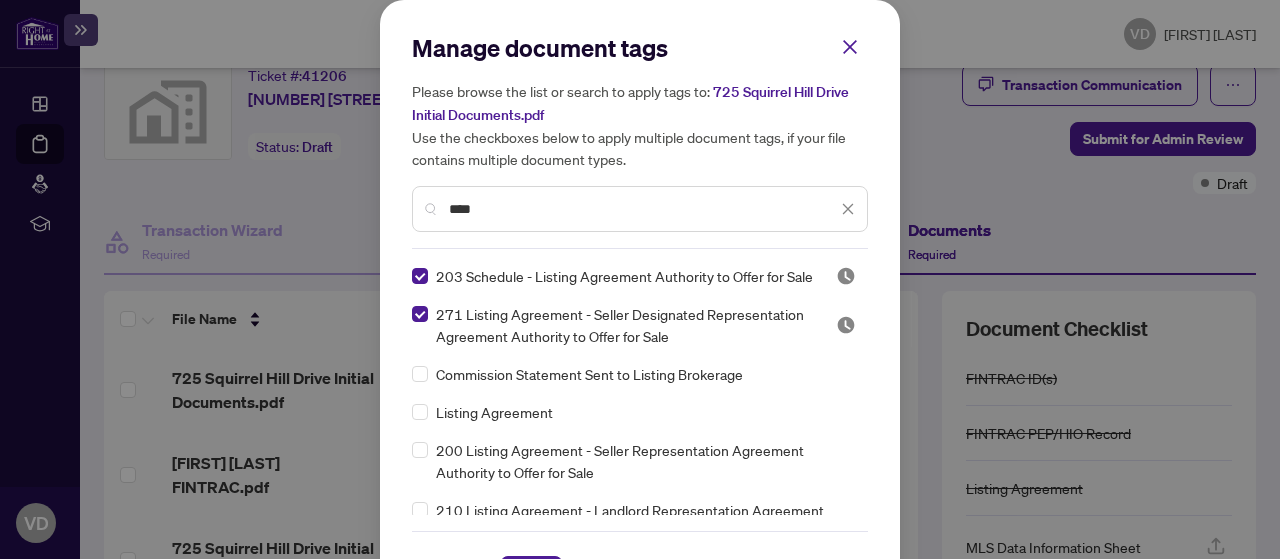 type on "****" 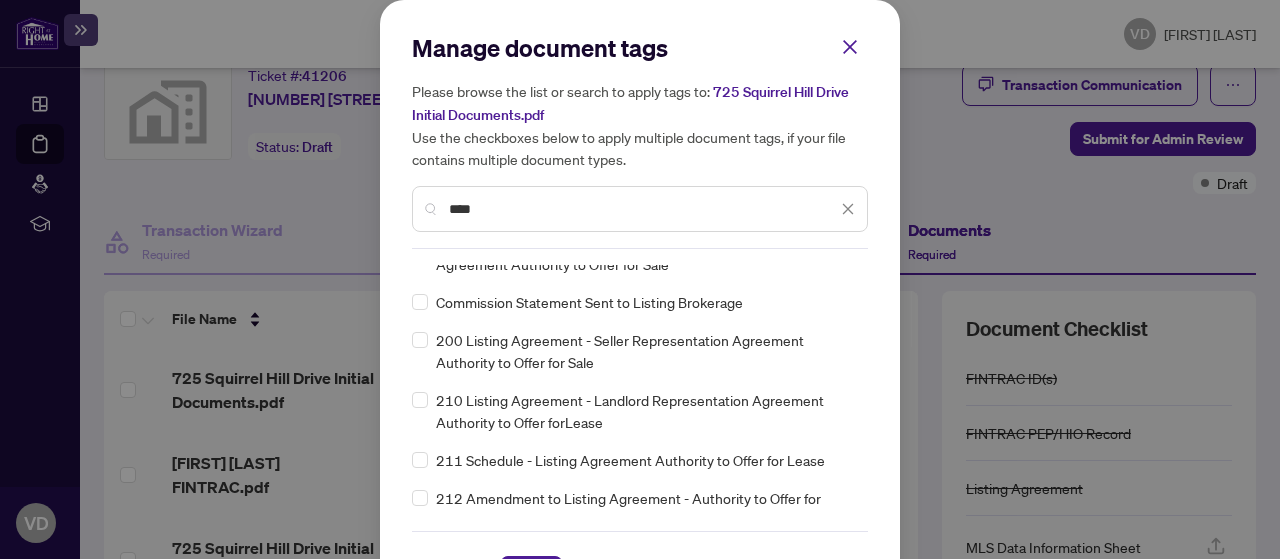 scroll, scrollTop: 112, scrollLeft: 0, axis: vertical 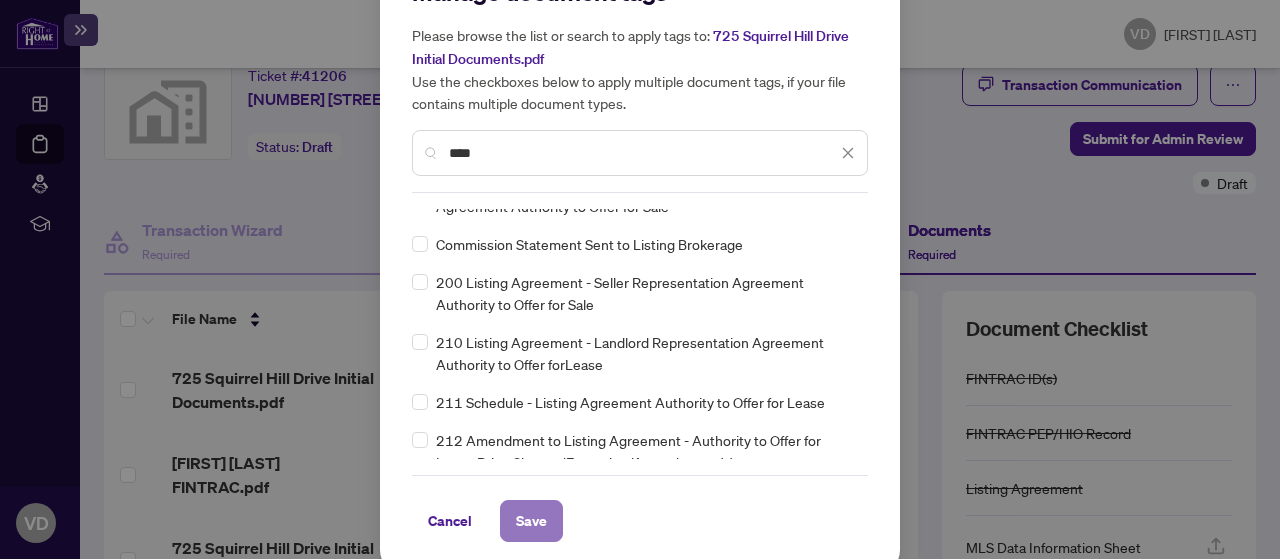 click on "Save" at bounding box center (531, 521) 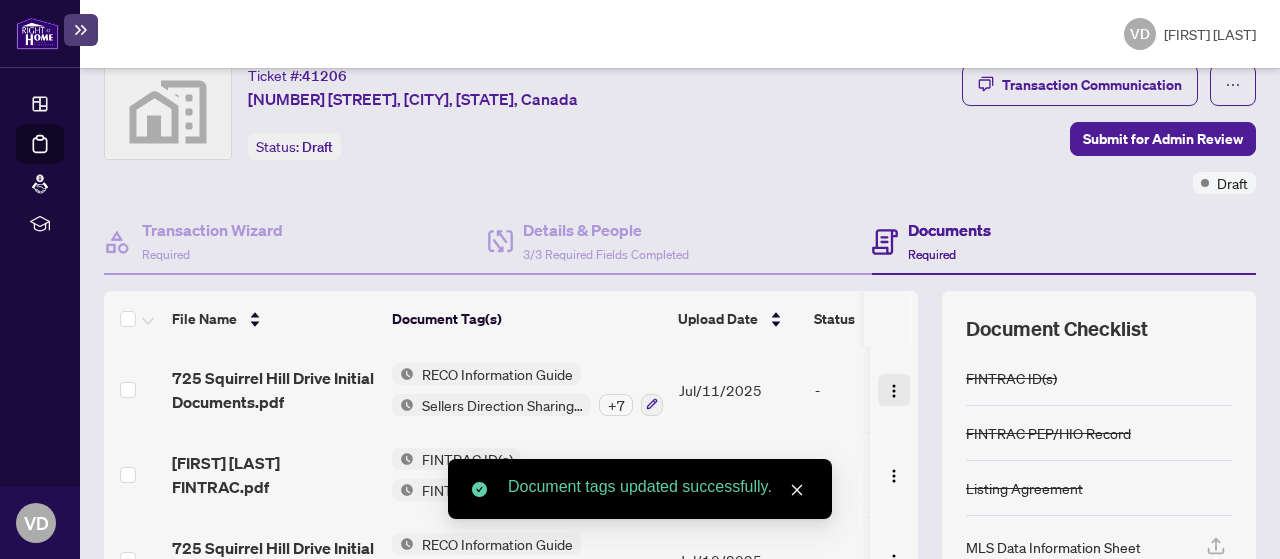 click at bounding box center (894, 391) 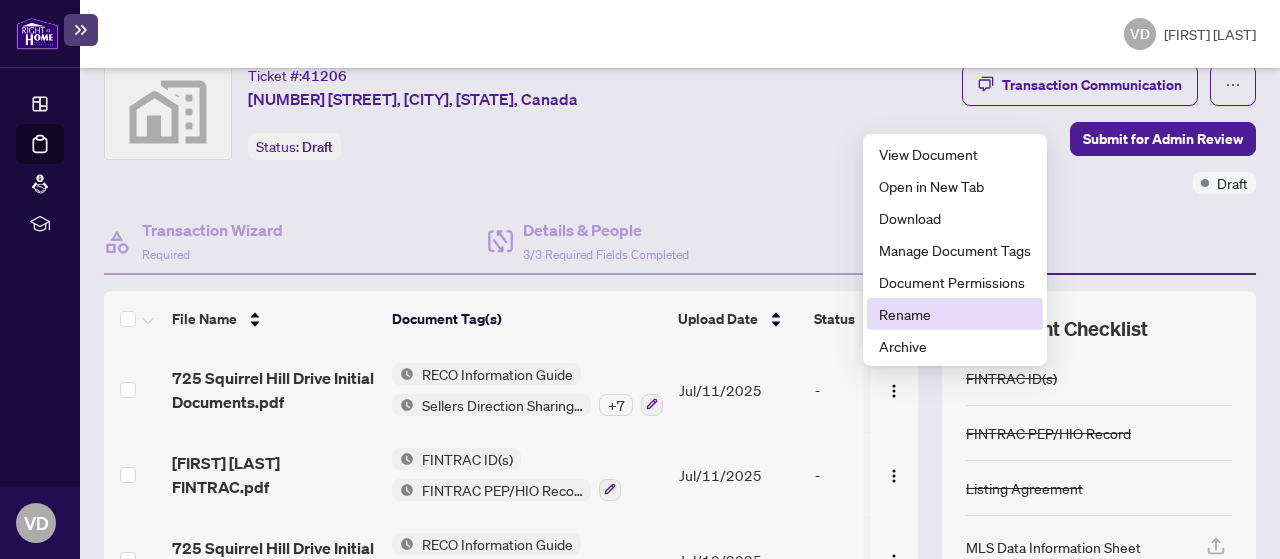 click on "Rename" at bounding box center [955, 314] 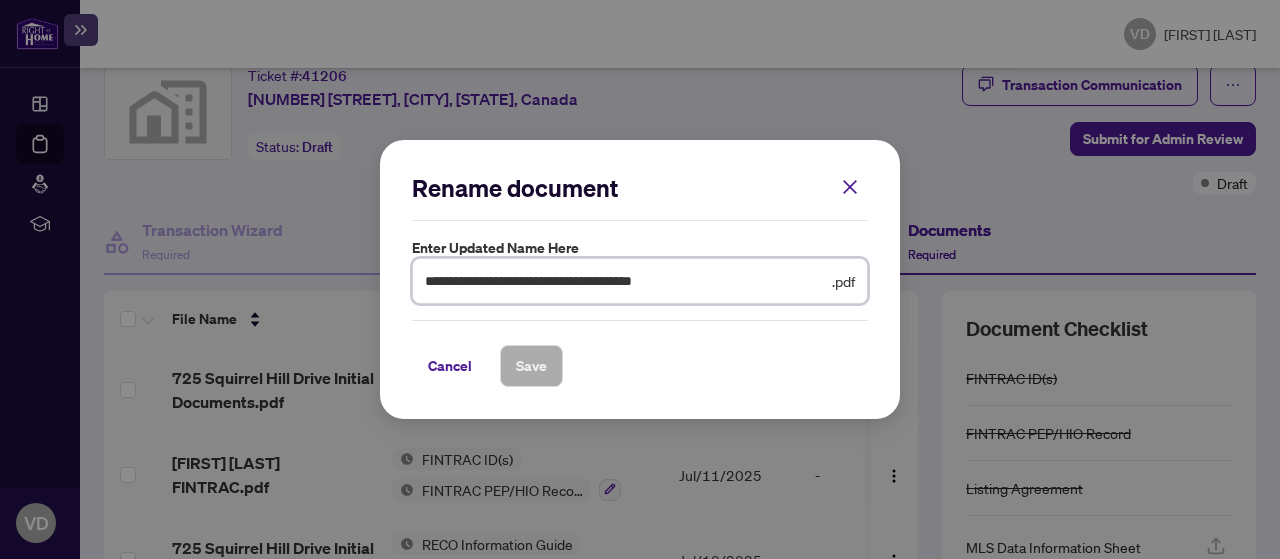 click on "**********" at bounding box center (626, 281) 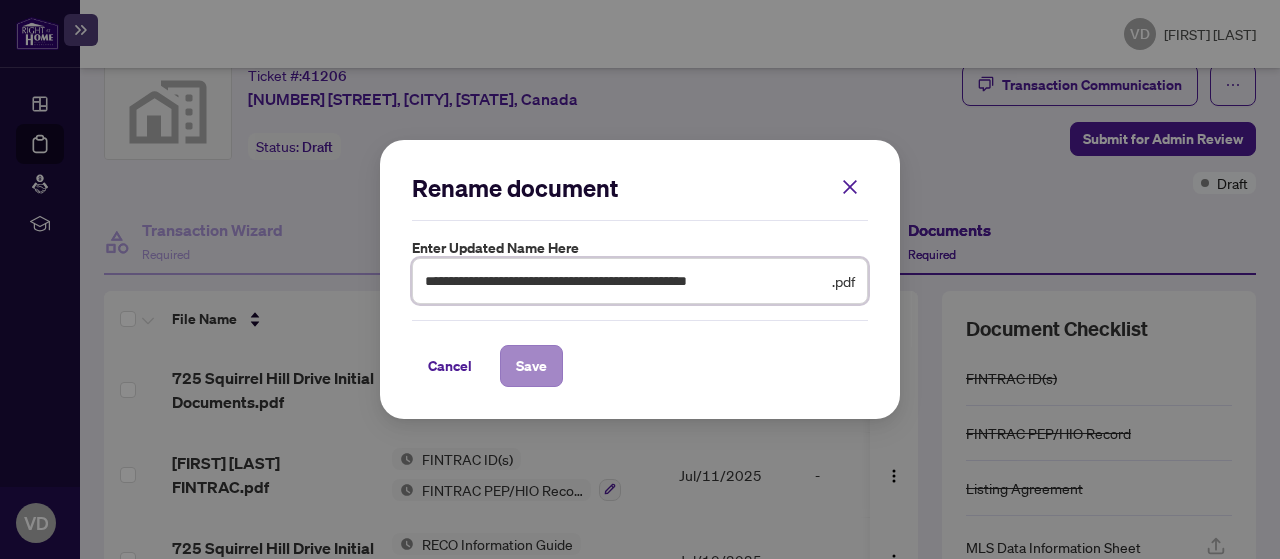 type on "**********" 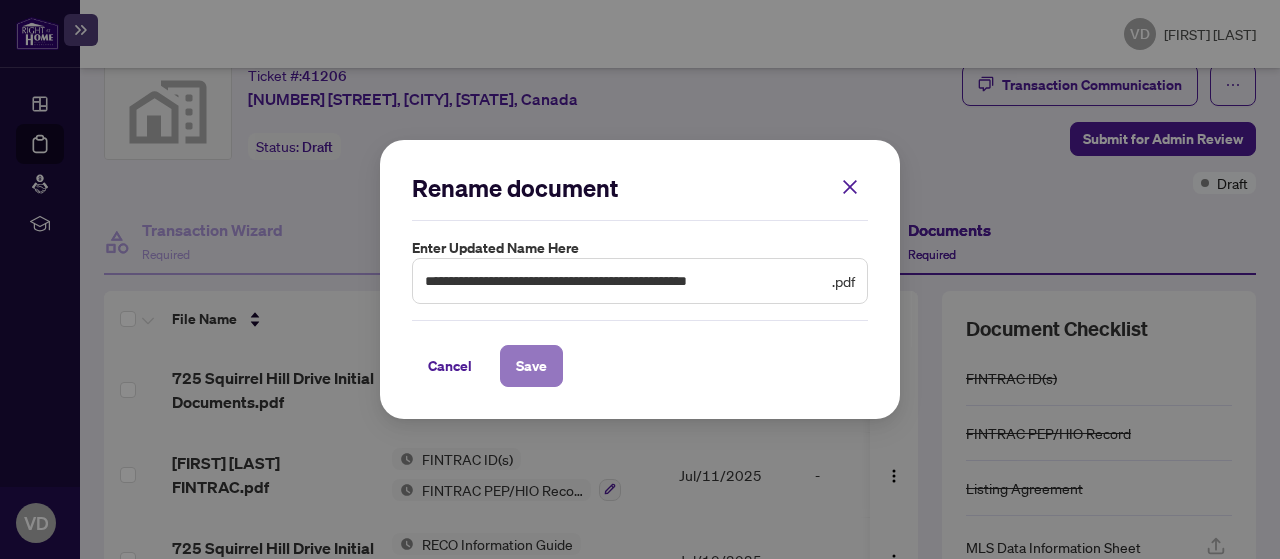 click on "Save" at bounding box center [531, 366] 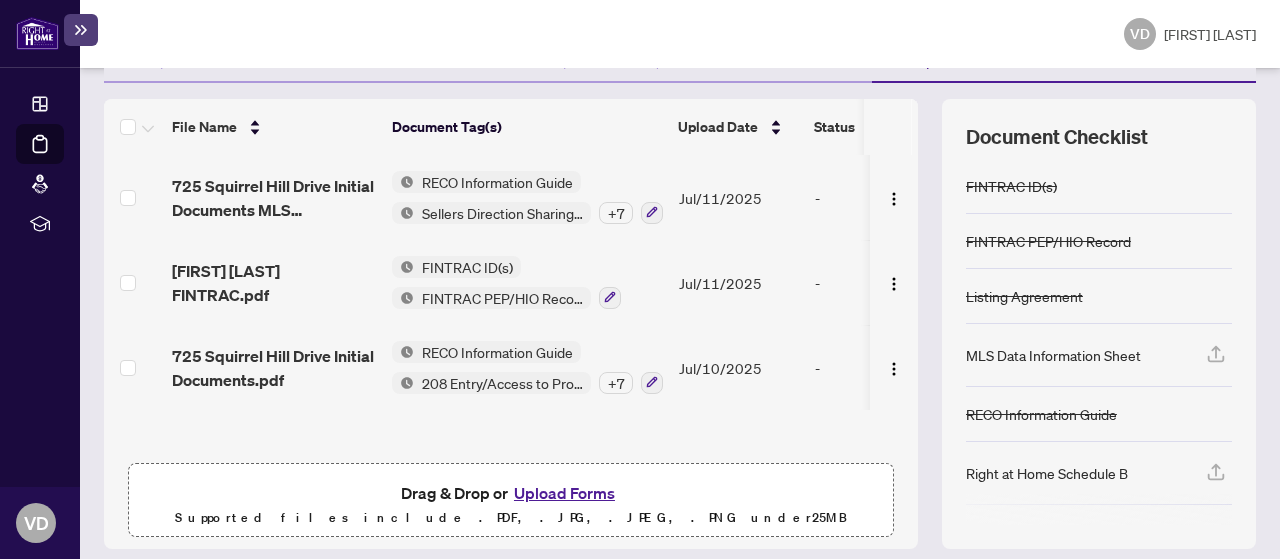 scroll, scrollTop: 258, scrollLeft: 0, axis: vertical 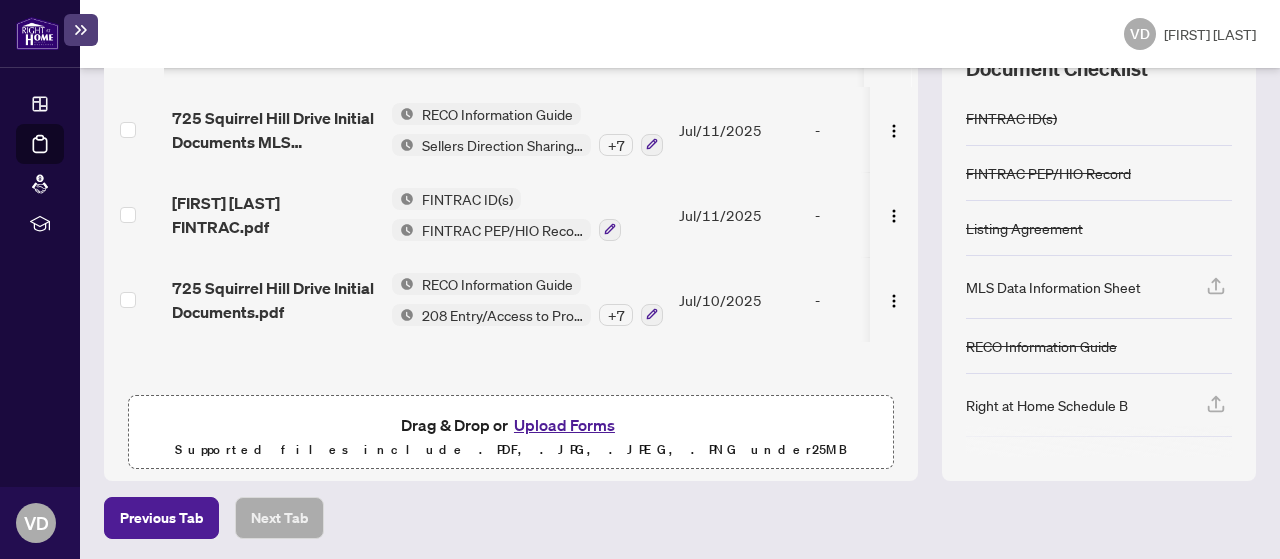 click 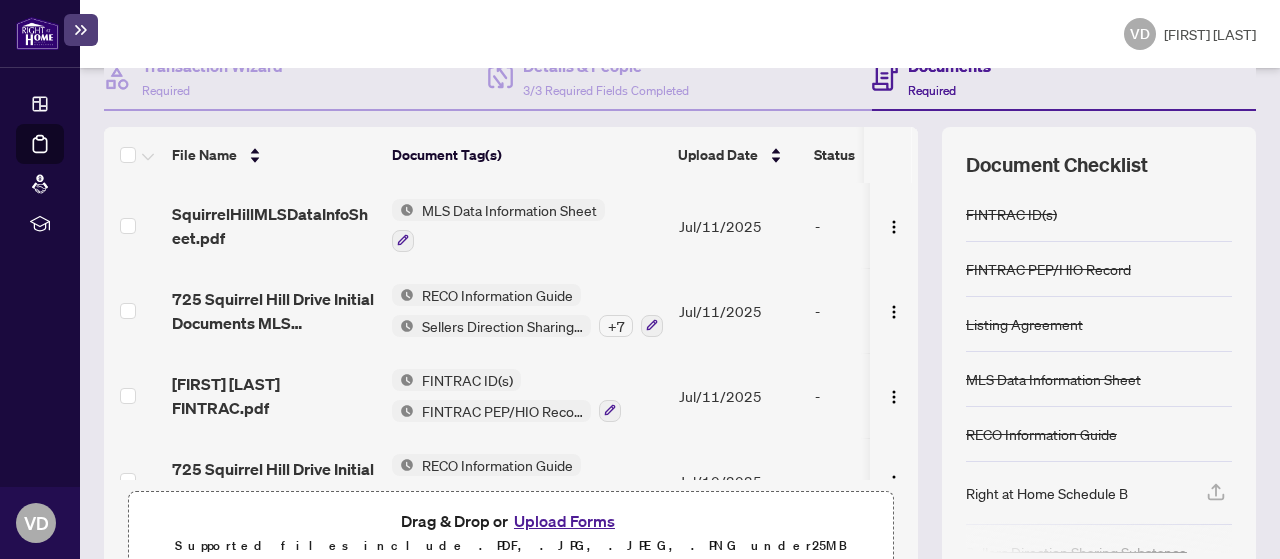 scroll, scrollTop: 229, scrollLeft: 0, axis: vertical 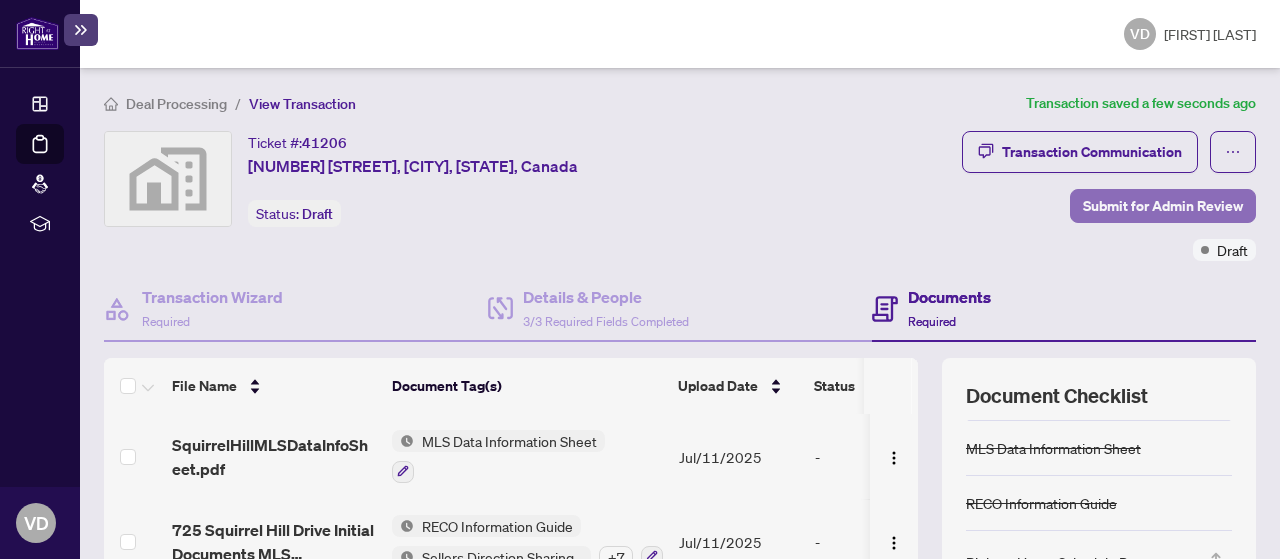click on "Submit for Admin Review" at bounding box center (1163, 206) 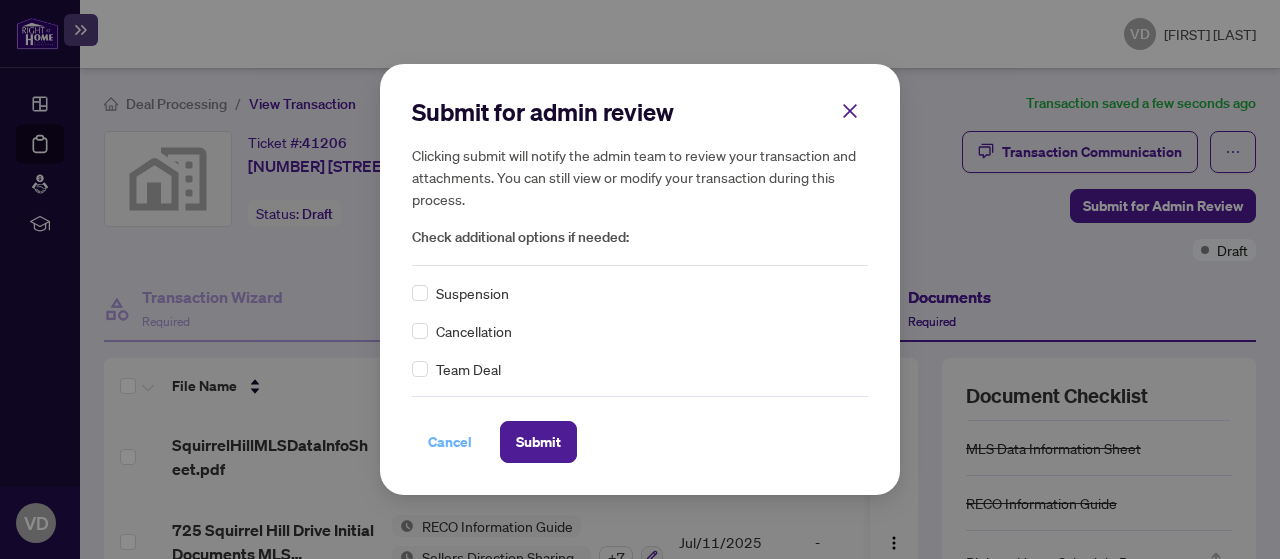 click on "Cancel" at bounding box center [450, 442] 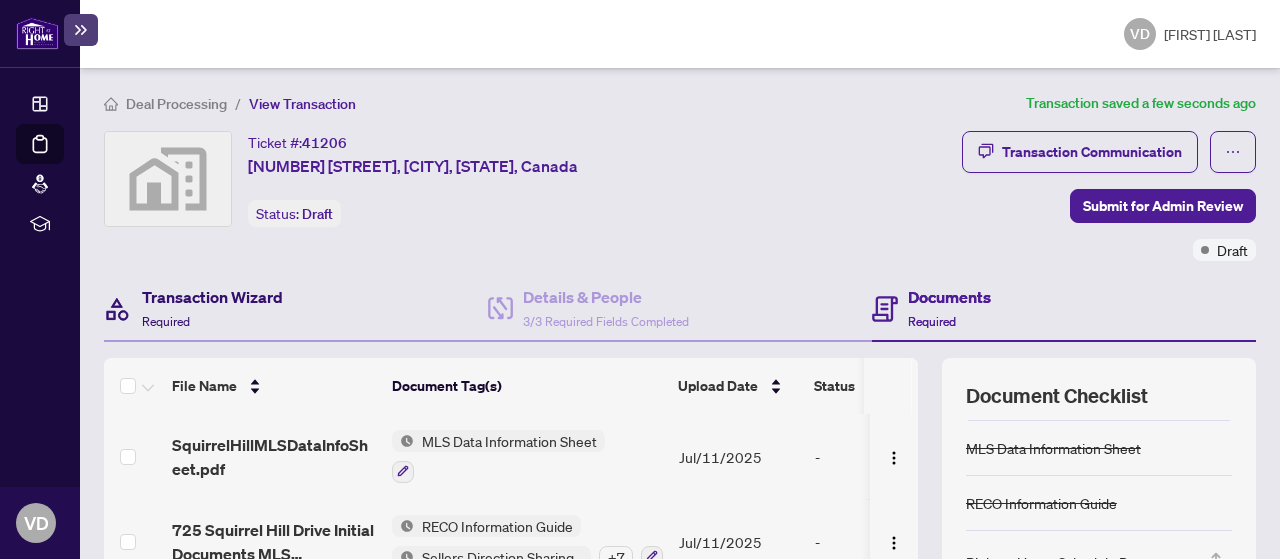 click on "Transaction Wizard Required" at bounding box center [212, 308] 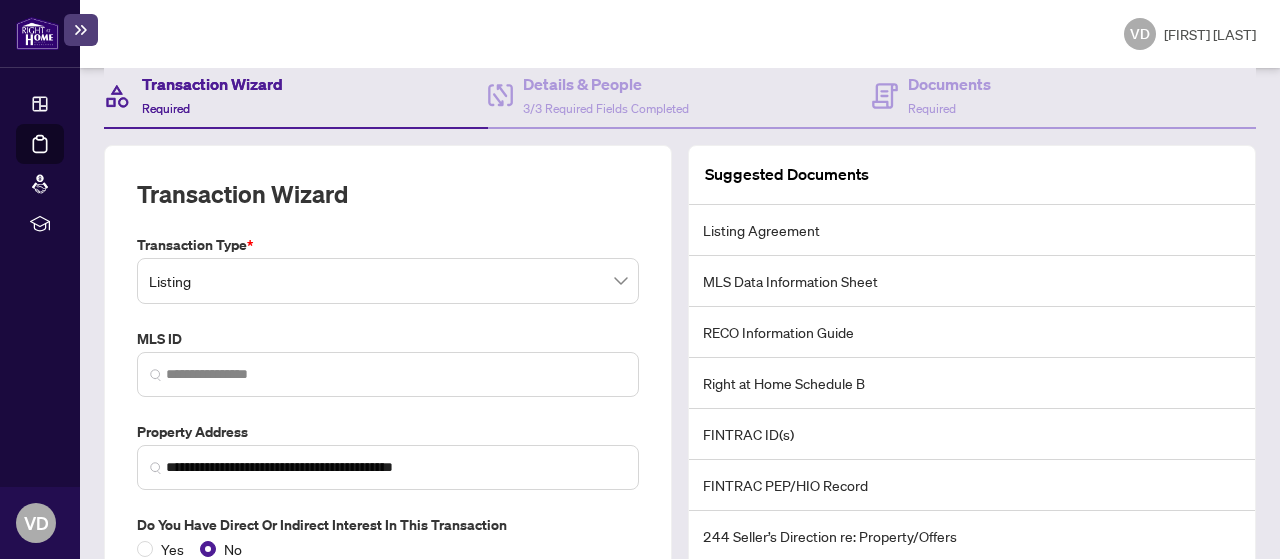 scroll, scrollTop: 214, scrollLeft: 0, axis: vertical 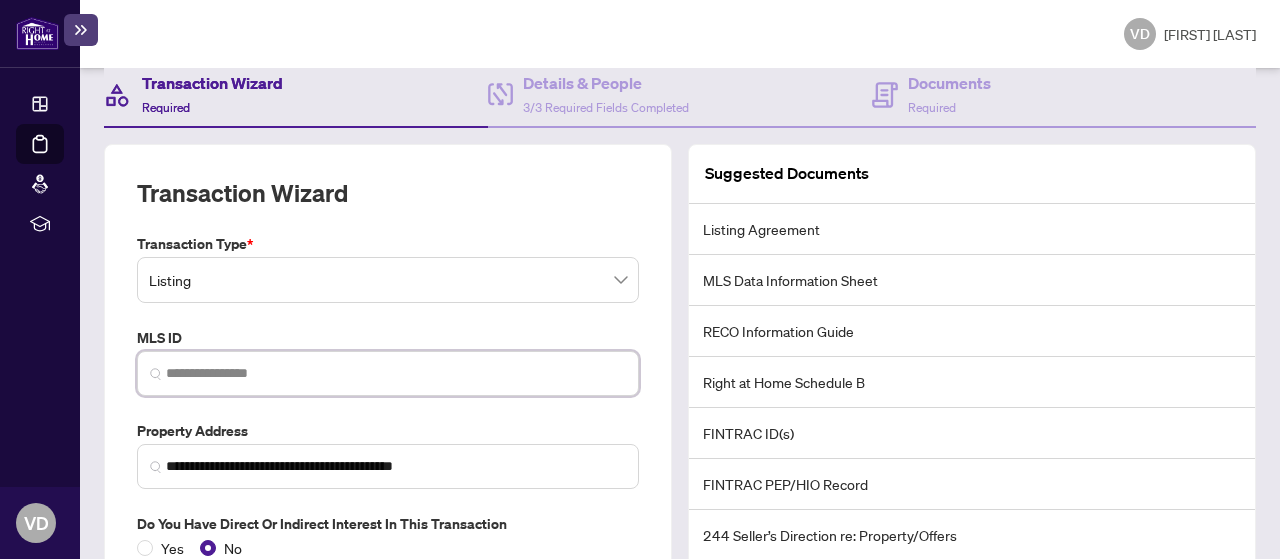 click at bounding box center [396, 373] 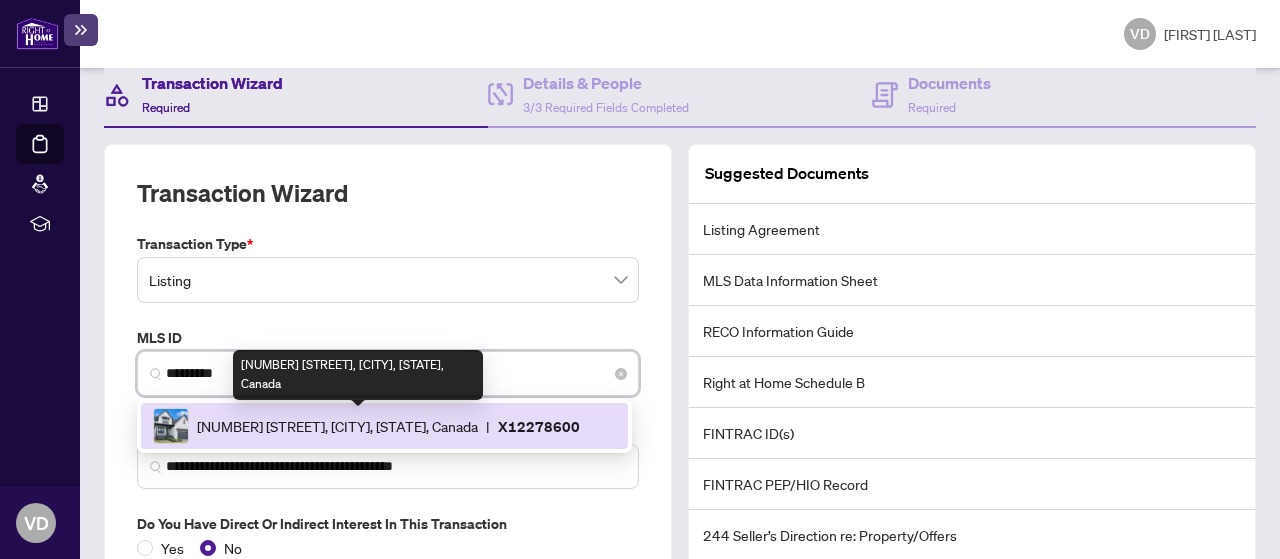 click on "[NUMBER] [STREET], [CITY], [STATE], Canada" at bounding box center [337, 426] 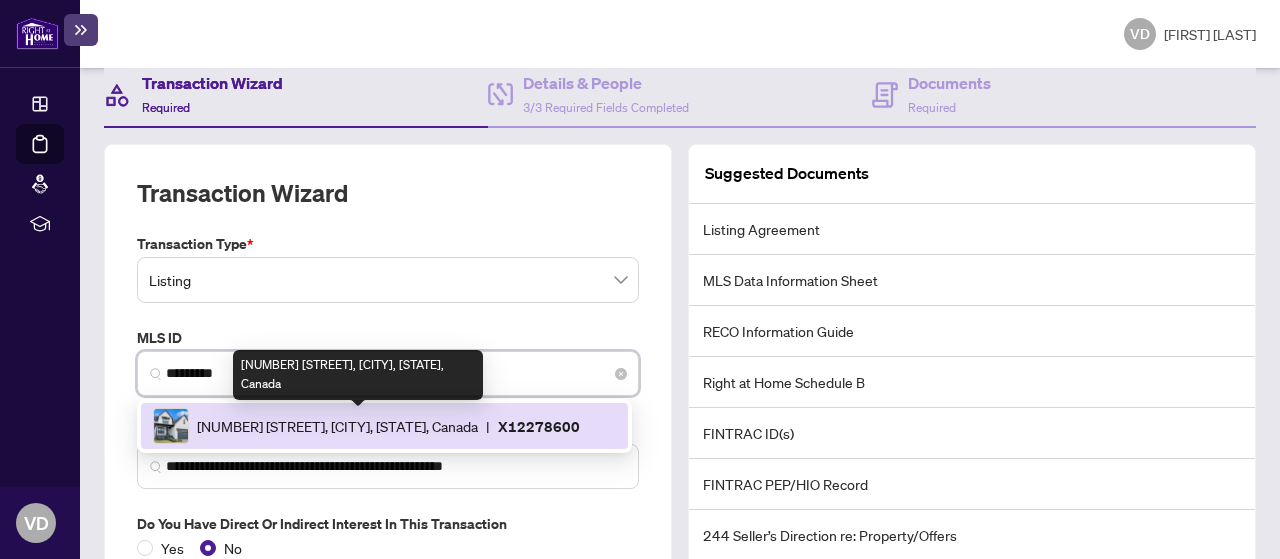 type on "**********" 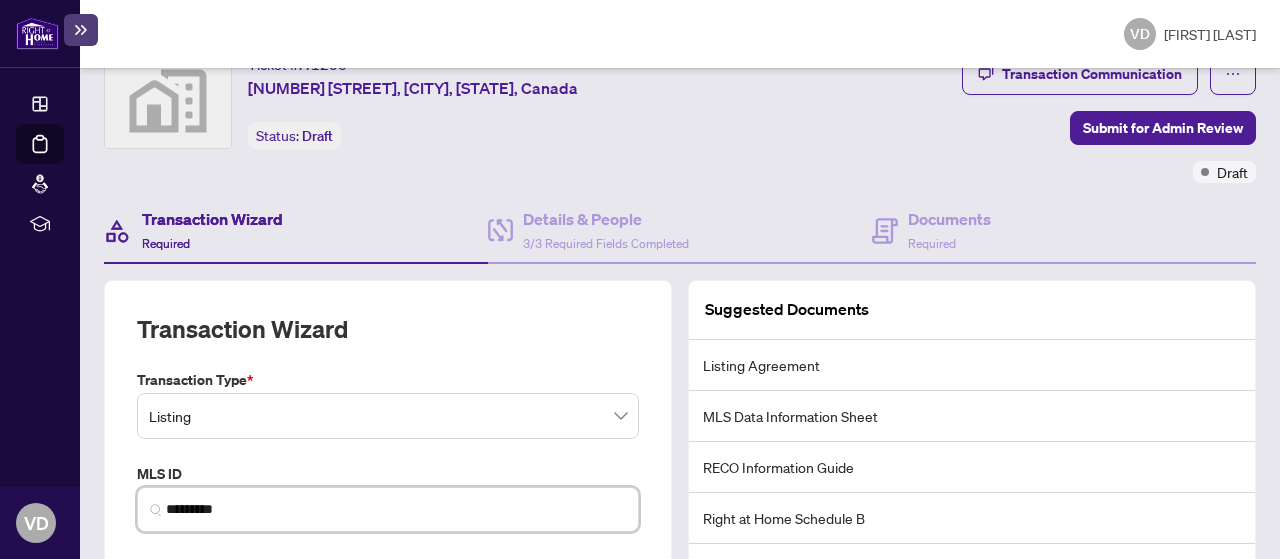scroll, scrollTop: 0, scrollLeft: 0, axis: both 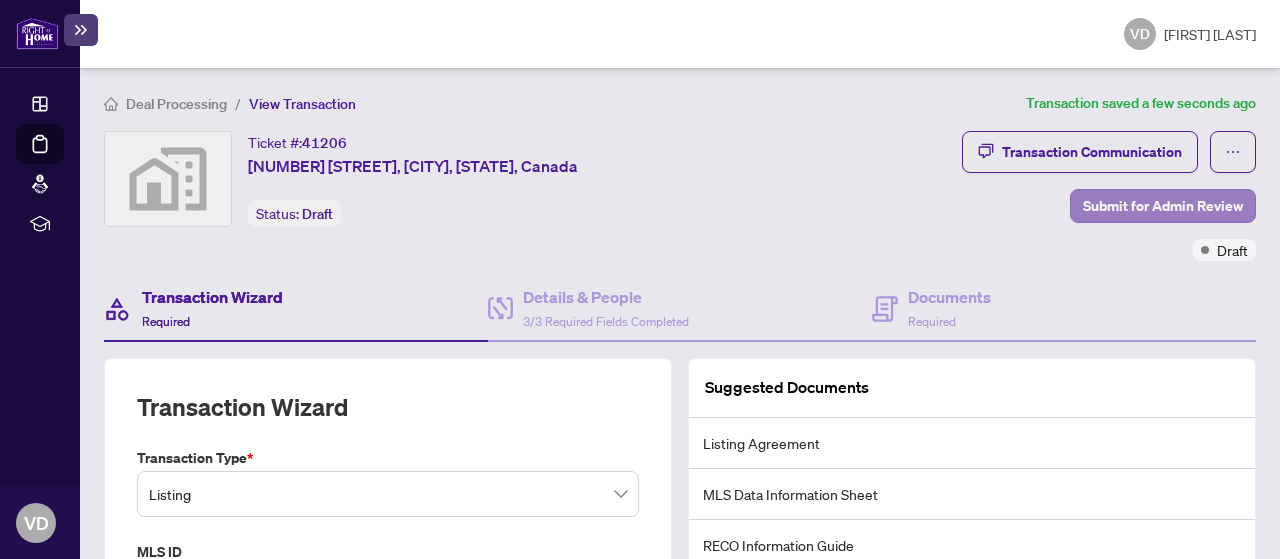 type on "*********" 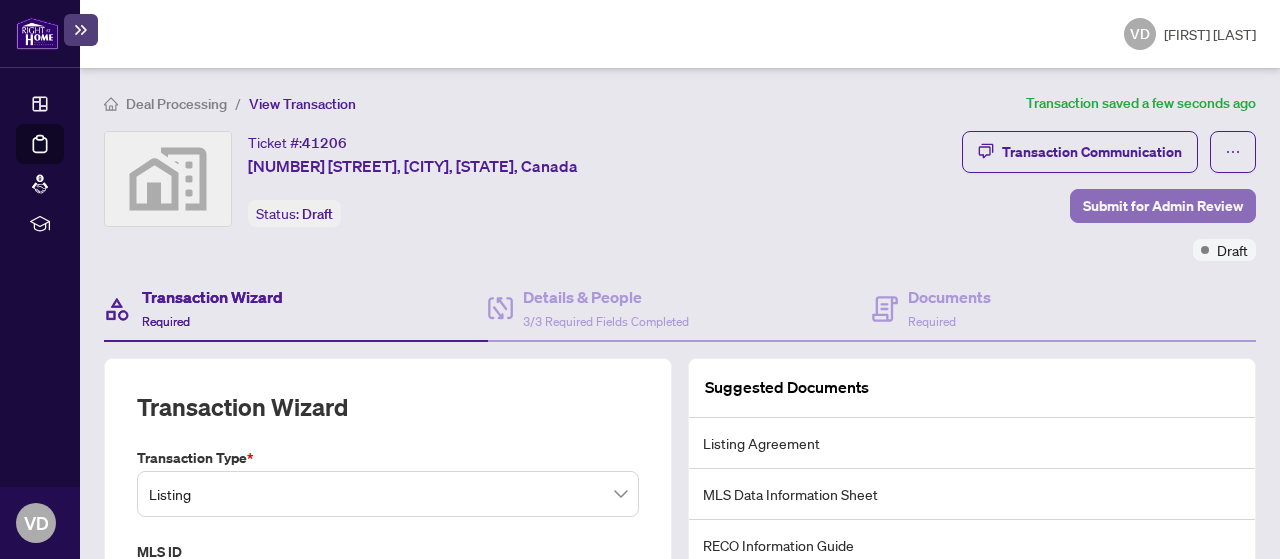 click on "Submit for Admin Review" at bounding box center (1163, 206) 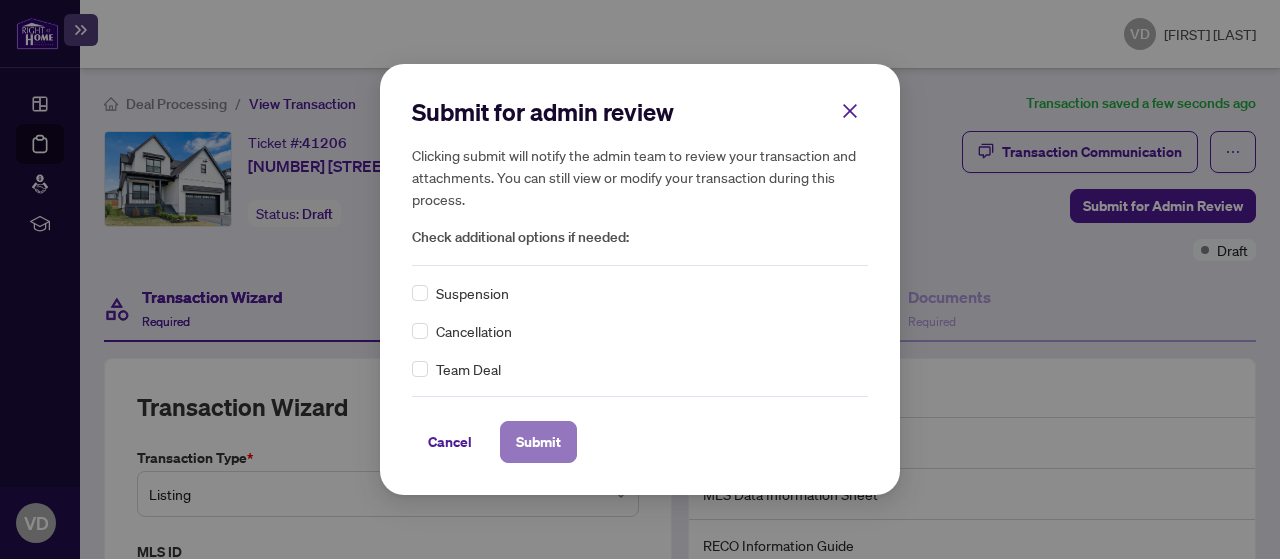 click on "Submit" at bounding box center [538, 442] 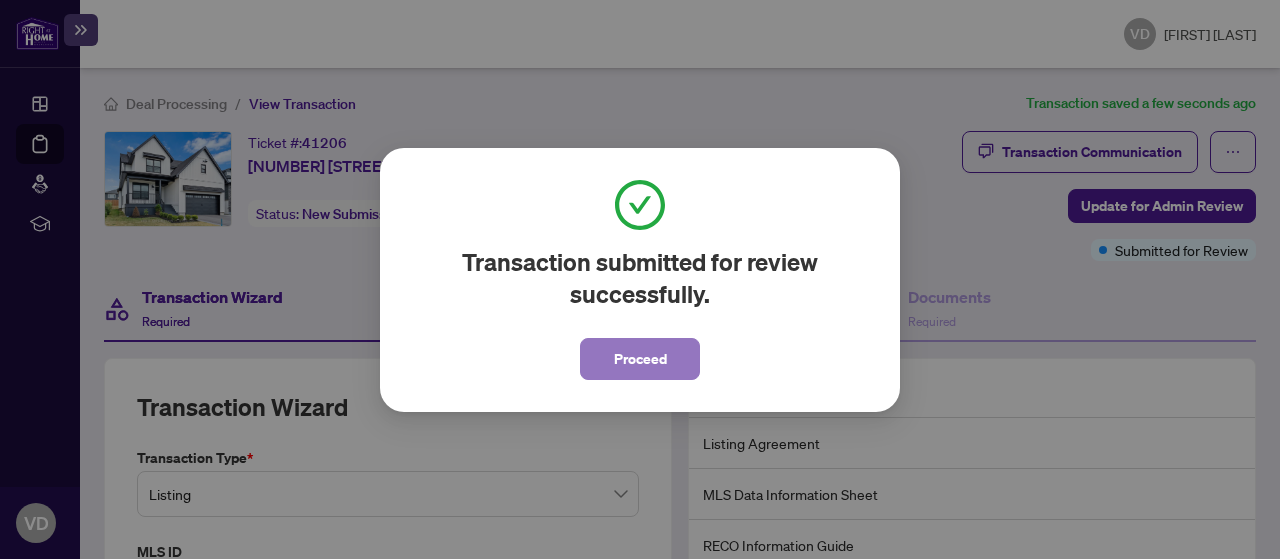 click on "Proceed" at bounding box center (640, 359) 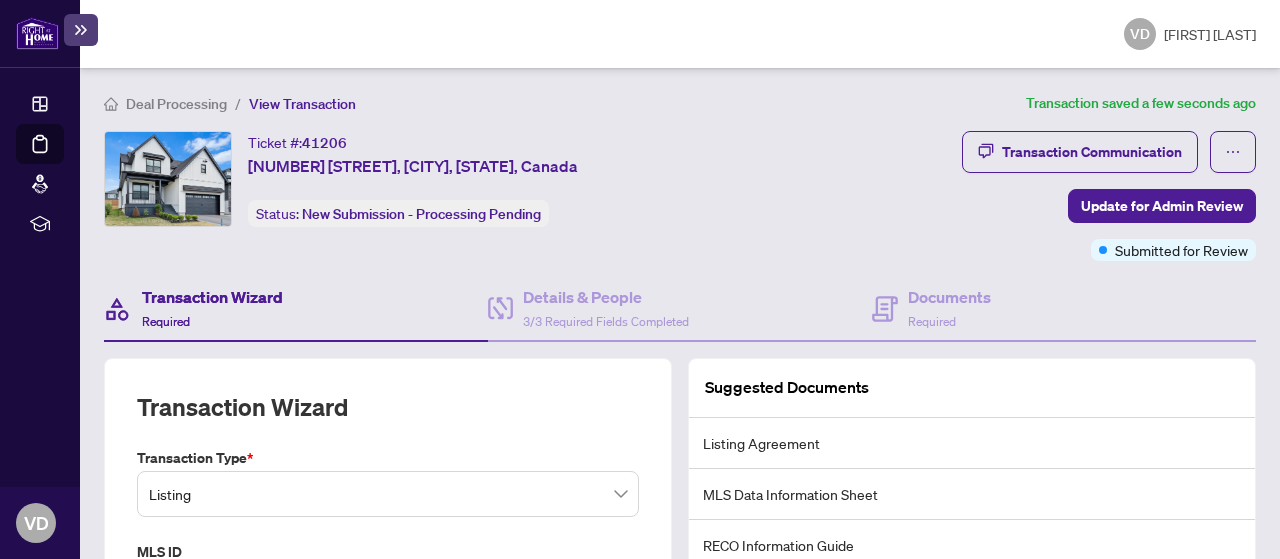 click on "Deal Processing" at bounding box center (63, 158) 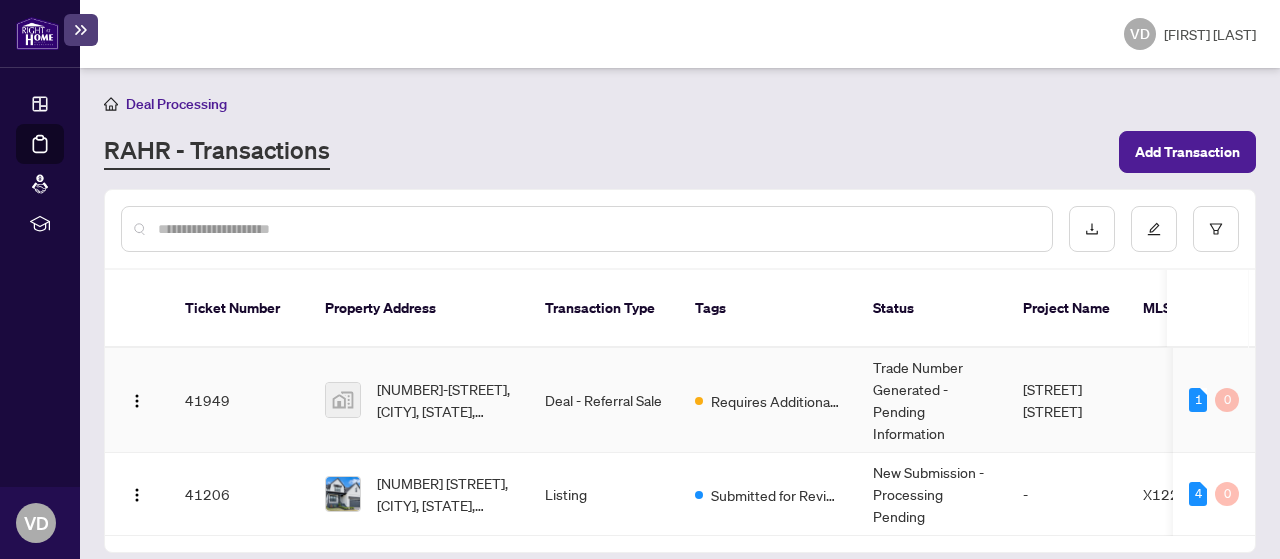 scroll, scrollTop: 0, scrollLeft: 161, axis: horizontal 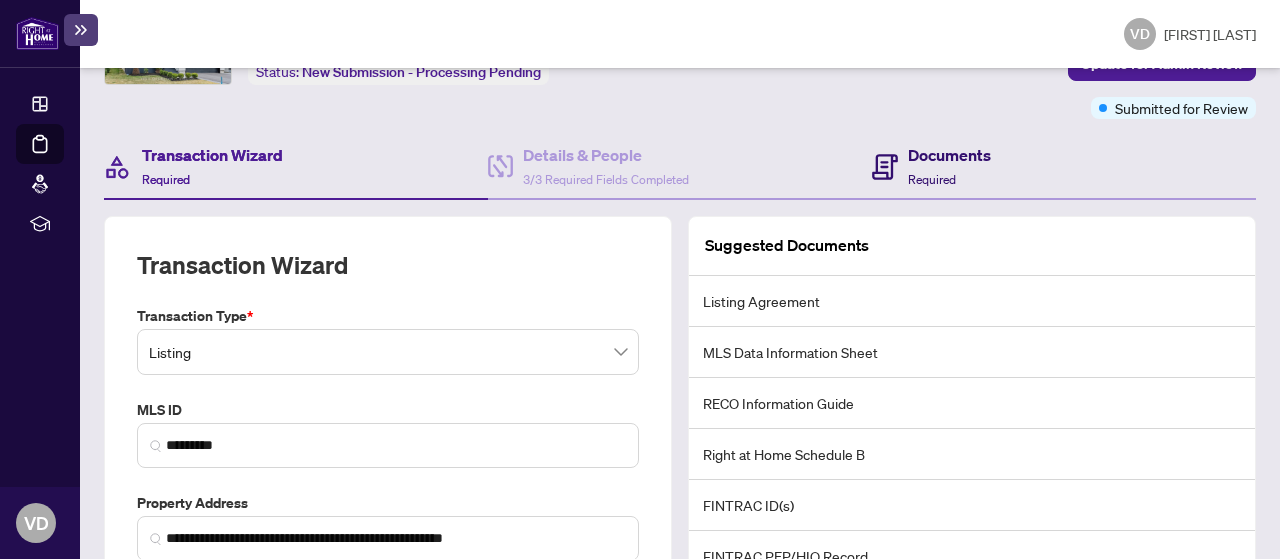 click on "Required" at bounding box center [932, 179] 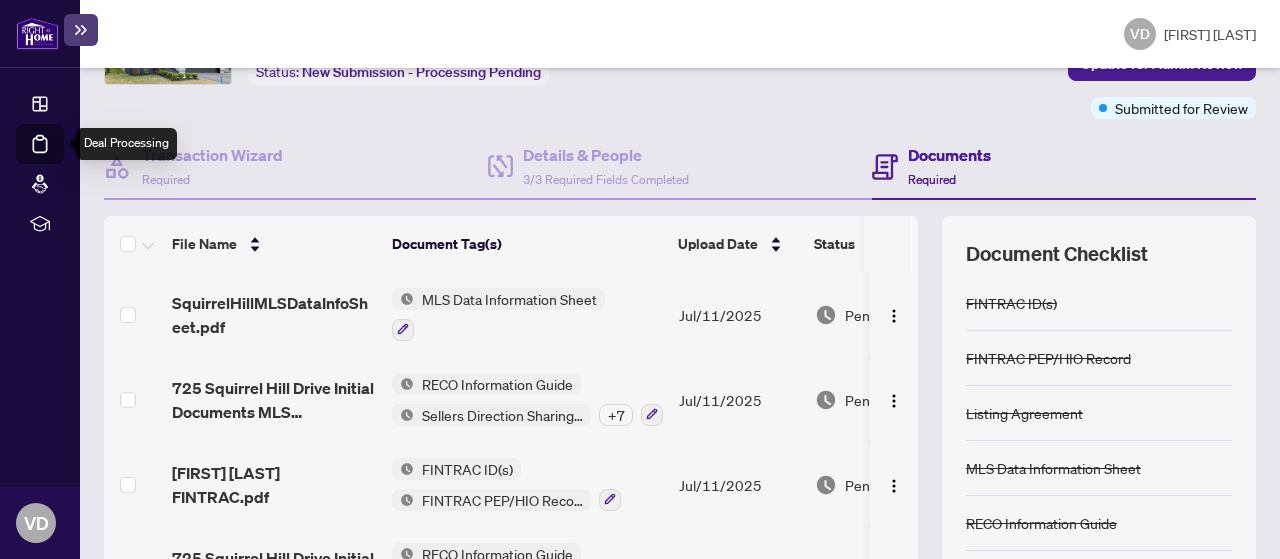 click on "Deal Processing" at bounding box center (63, 158) 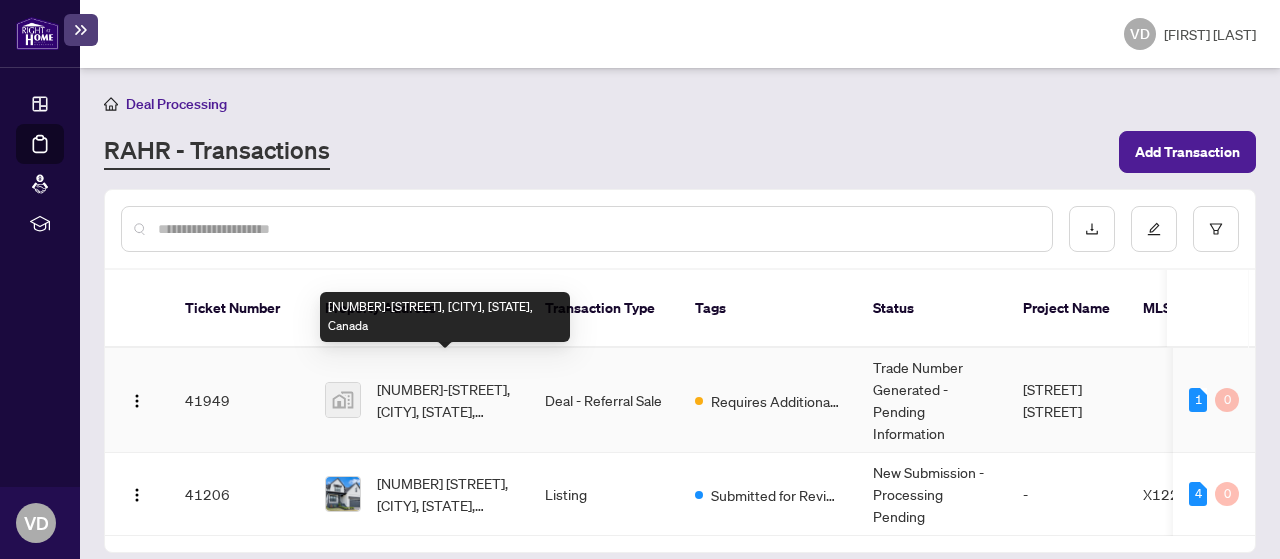click on "[NUMBER]-[STREET], [CITY], [STATE], Canada" at bounding box center [445, 400] 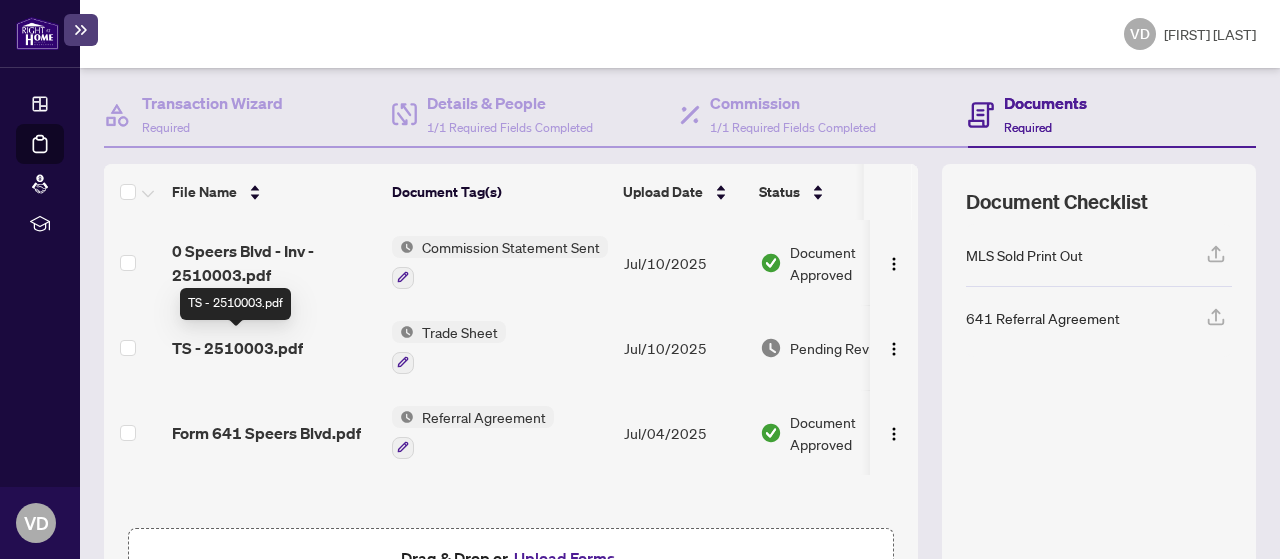 click on "TS - 2510003.pdf" at bounding box center [237, 348] 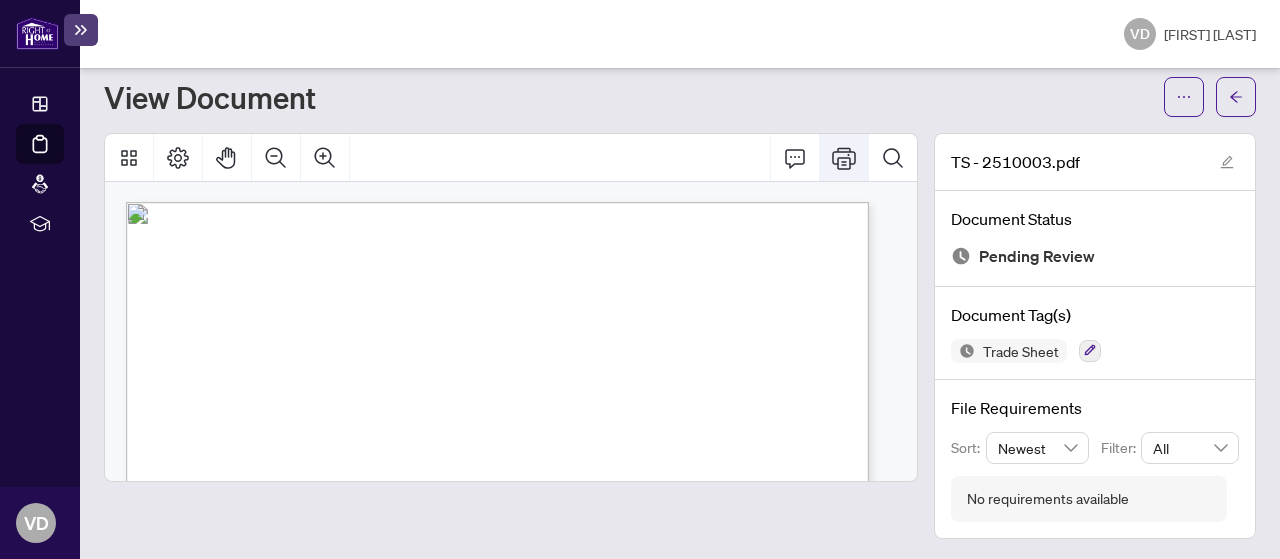 click 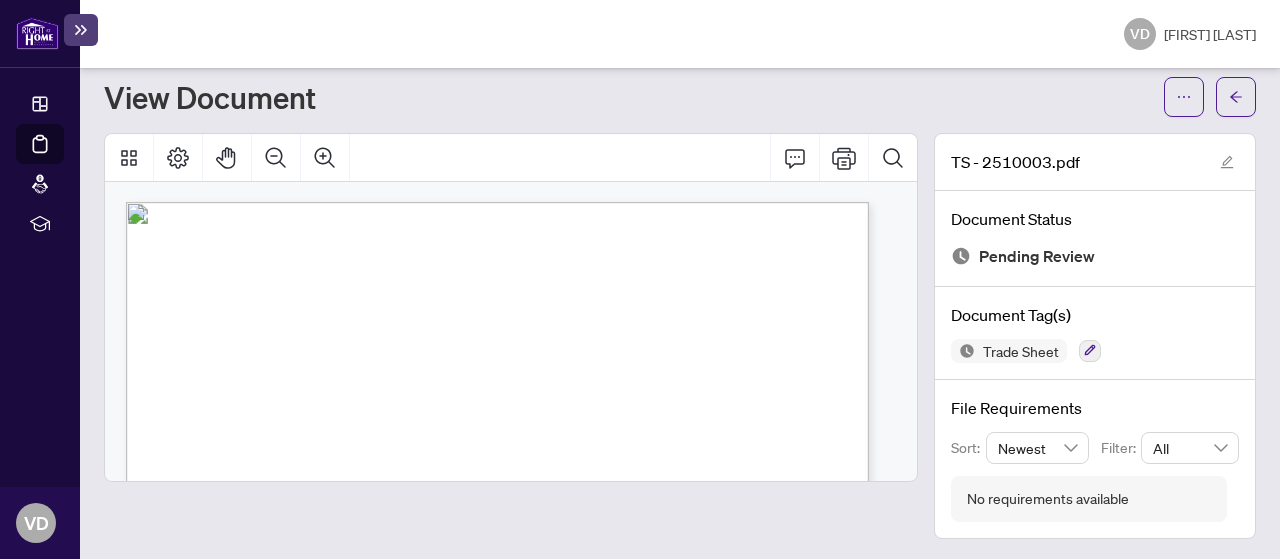 scroll, scrollTop: 5, scrollLeft: 0, axis: vertical 